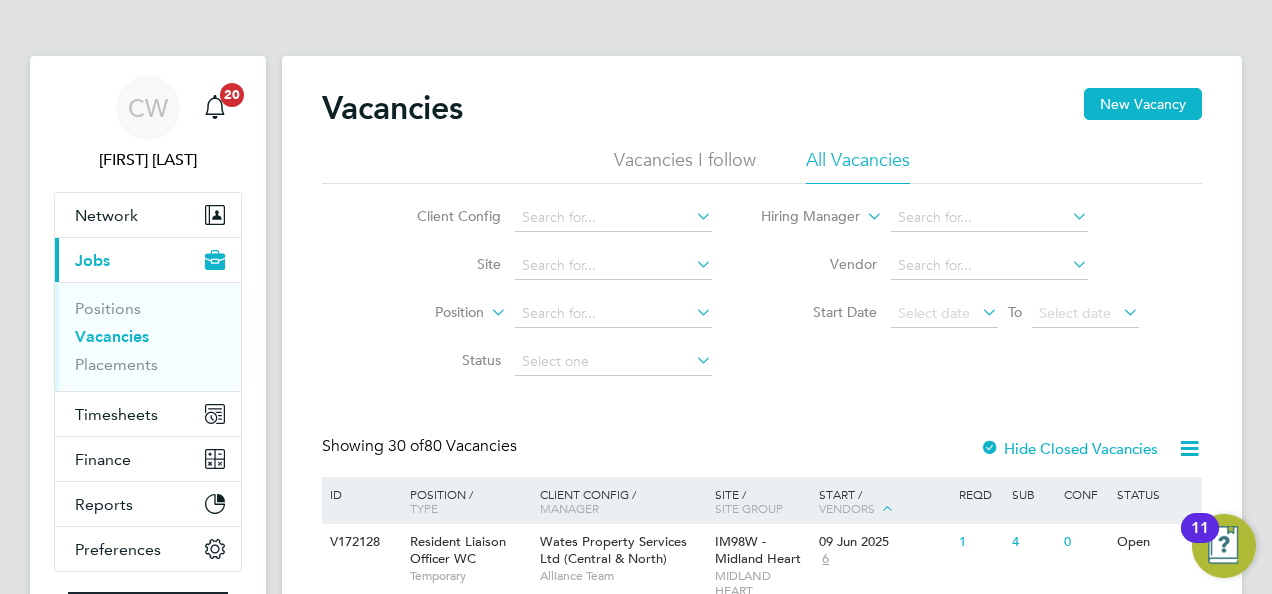 scroll, scrollTop: 200, scrollLeft: 0, axis: vertical 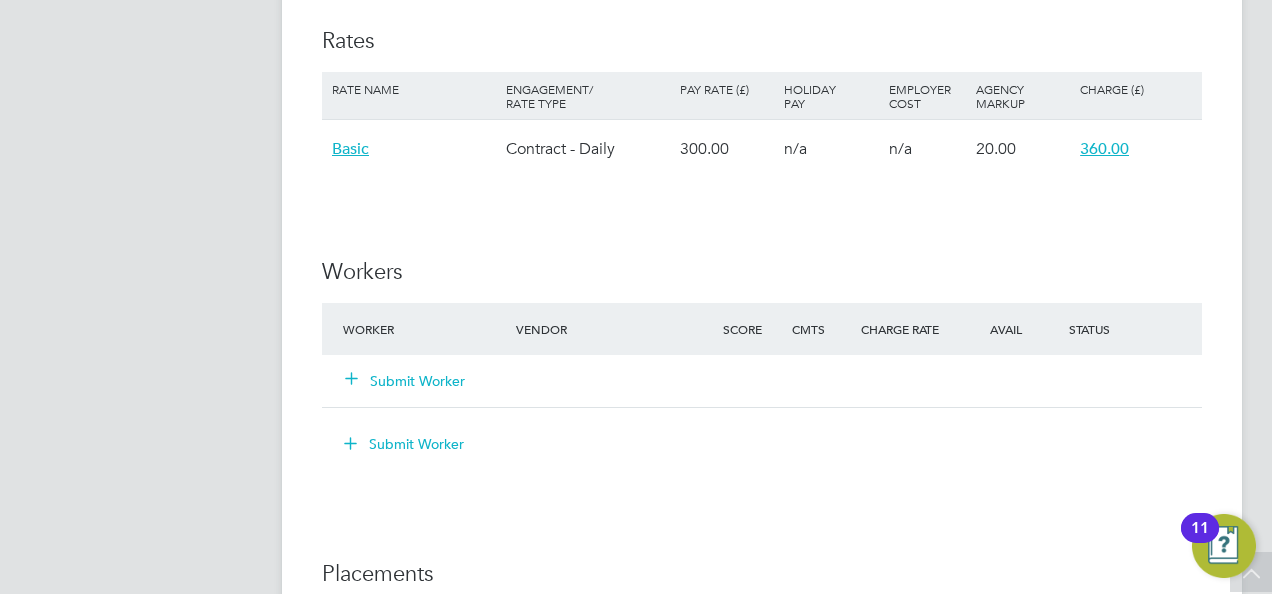 drag, startPoint x: 1143, startPoint y: 151, endPoint x: 1052, endPoint y: 160, distance: 91.44397 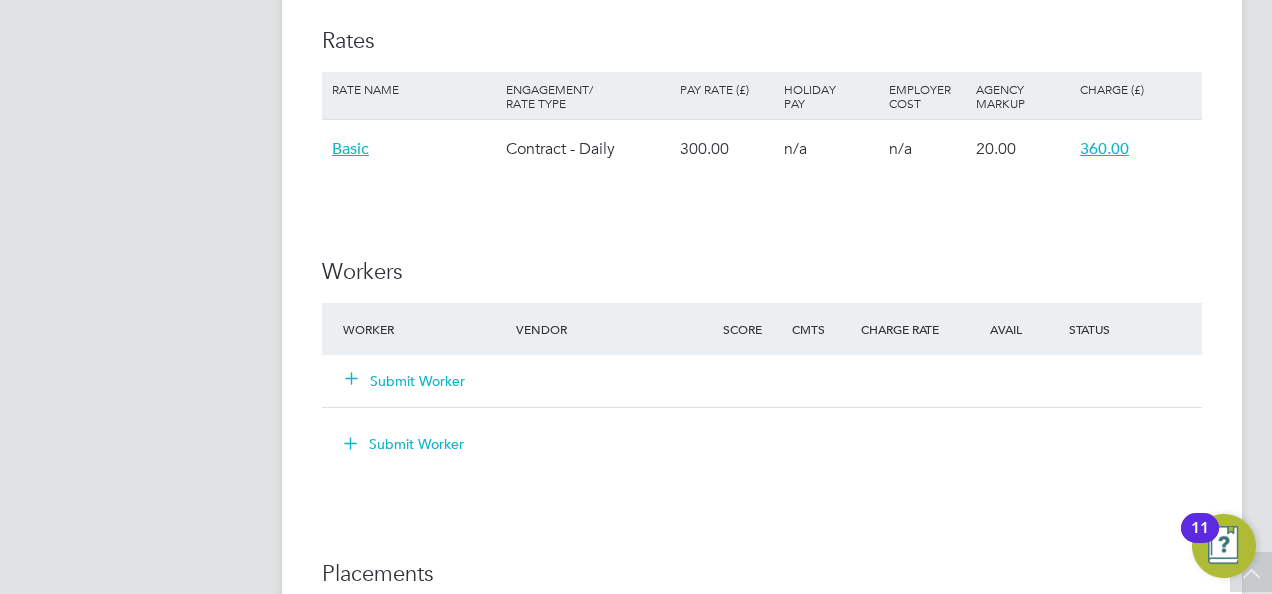 drag, startPoint x: 1052, startPoint y: 160, endPoint x: 1046, endPoint y: 277, distance: 117.15375 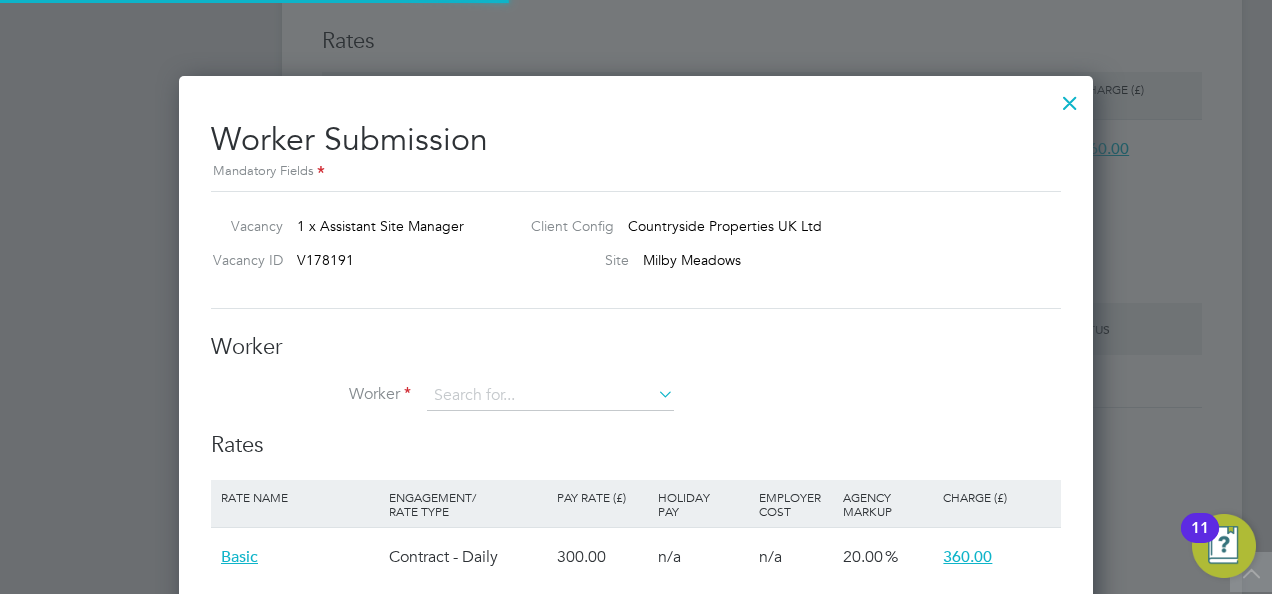 scroll, scrollTop: 10, scrollLeft: 10, axis: both 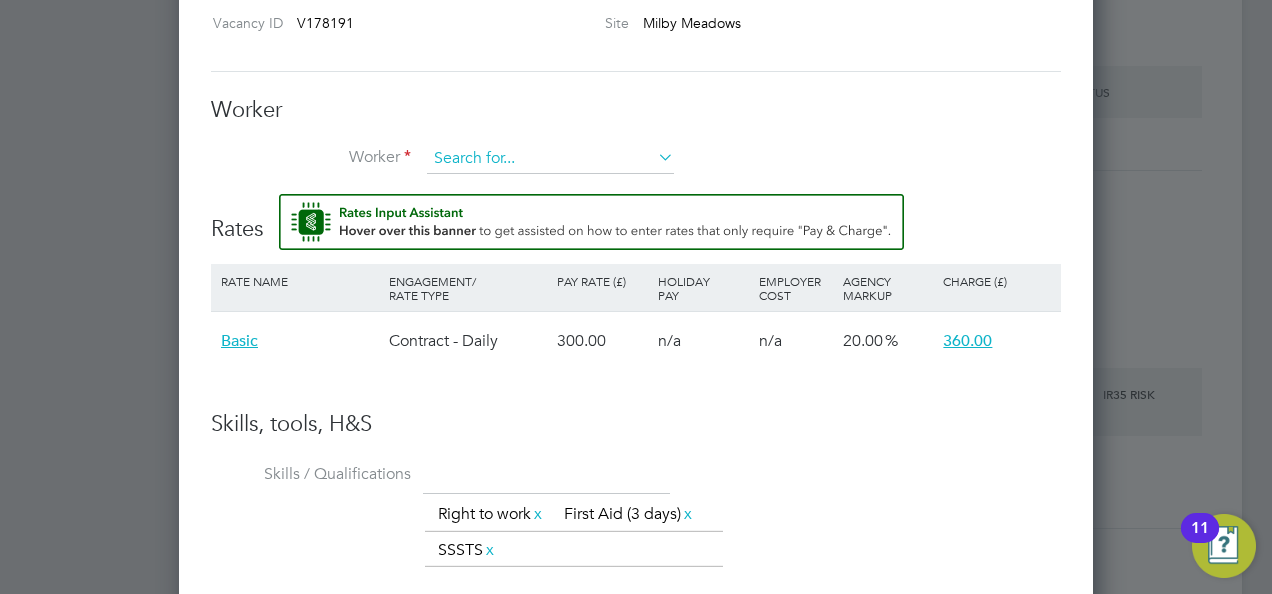 click at bounding box center [550, 159] 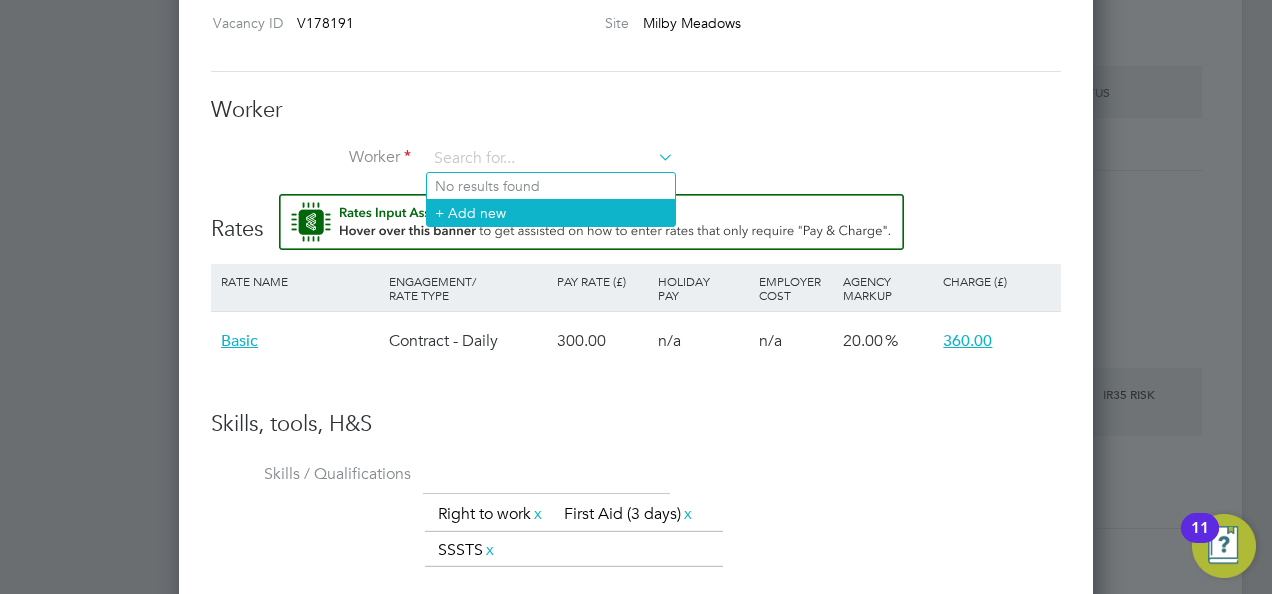 click on "+ Add new" 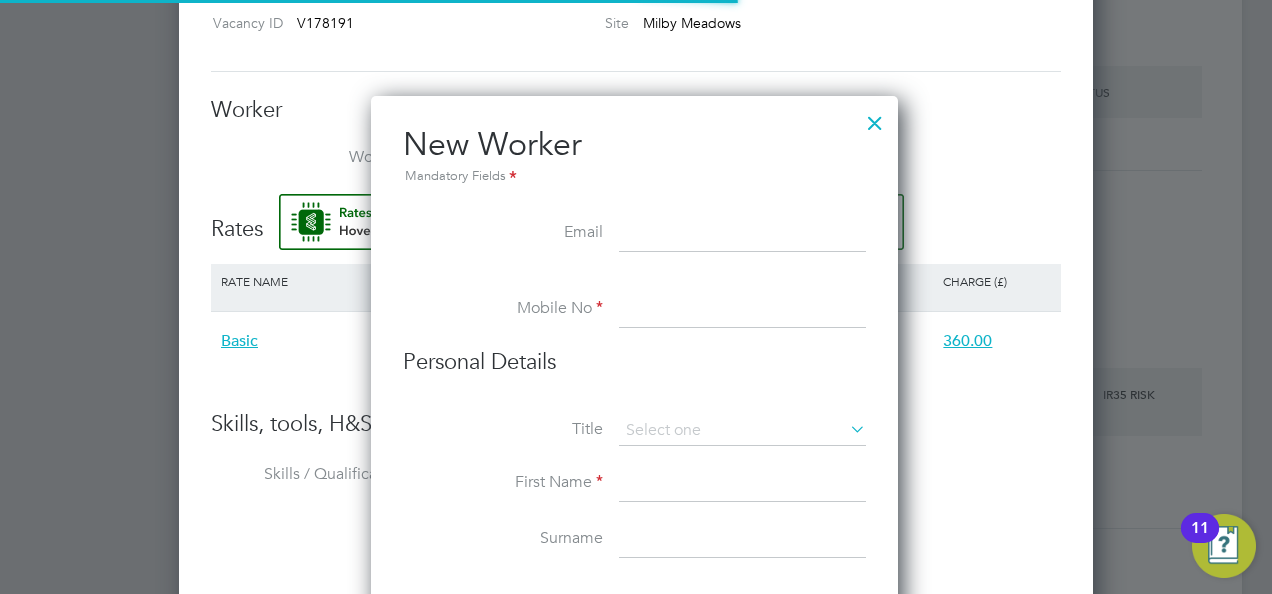 scroll, scrollTop: 10, scrollLeft: 10, axis: both 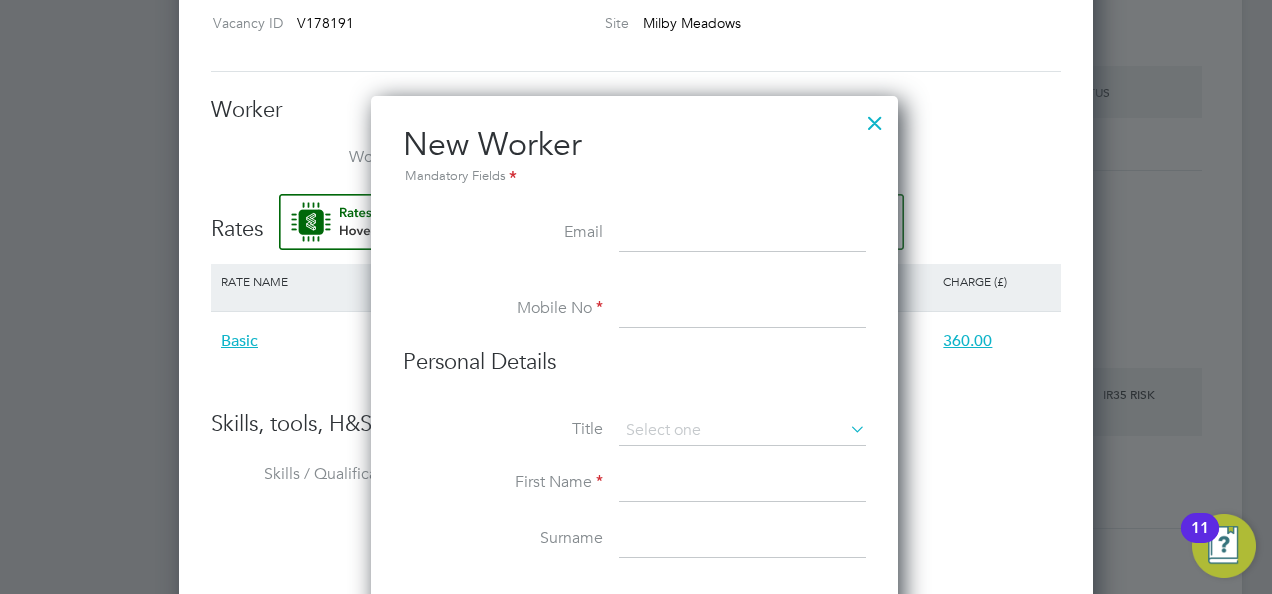 click at bounding box center (742, 310) 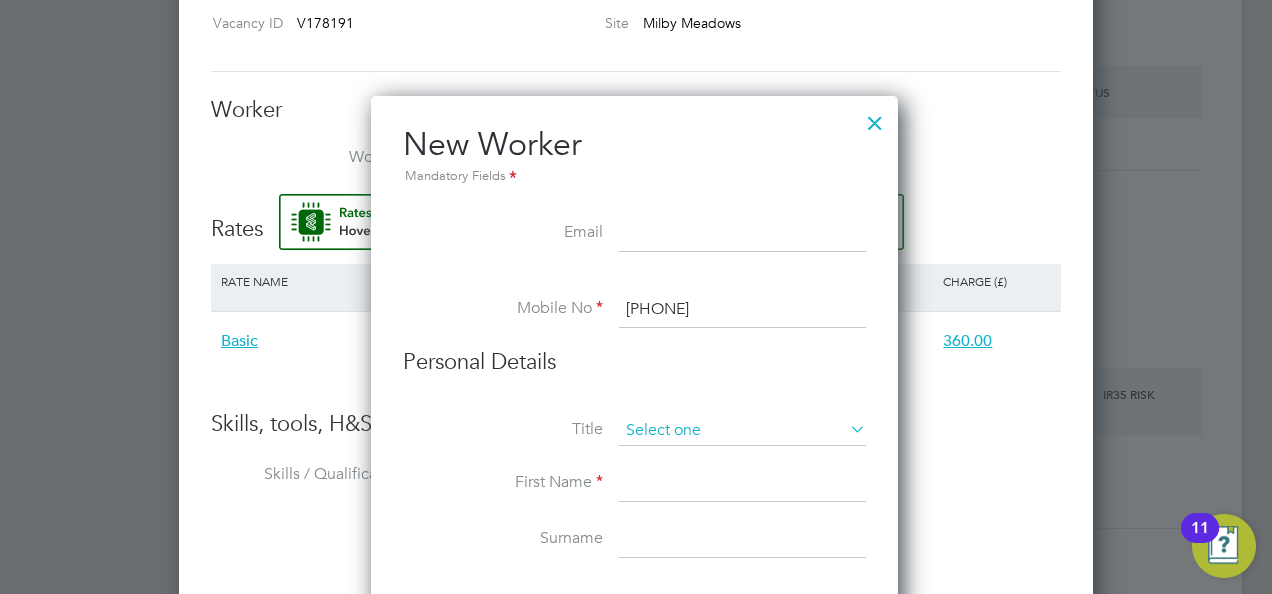 type on "+44 7763 552758" 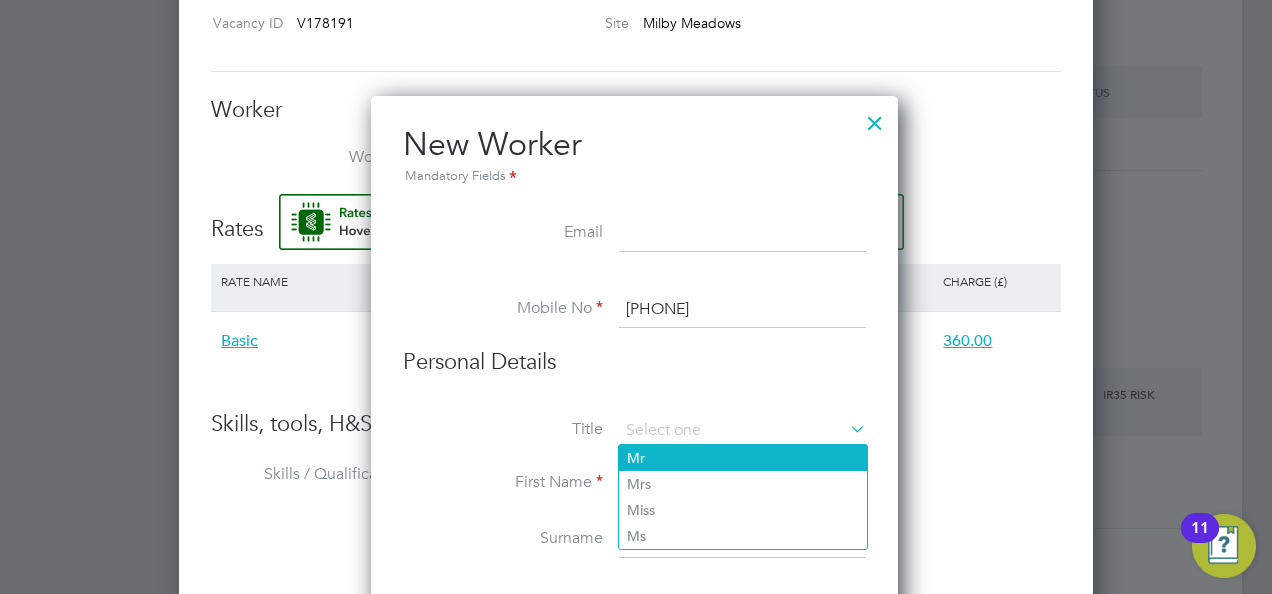 click on "Mr" 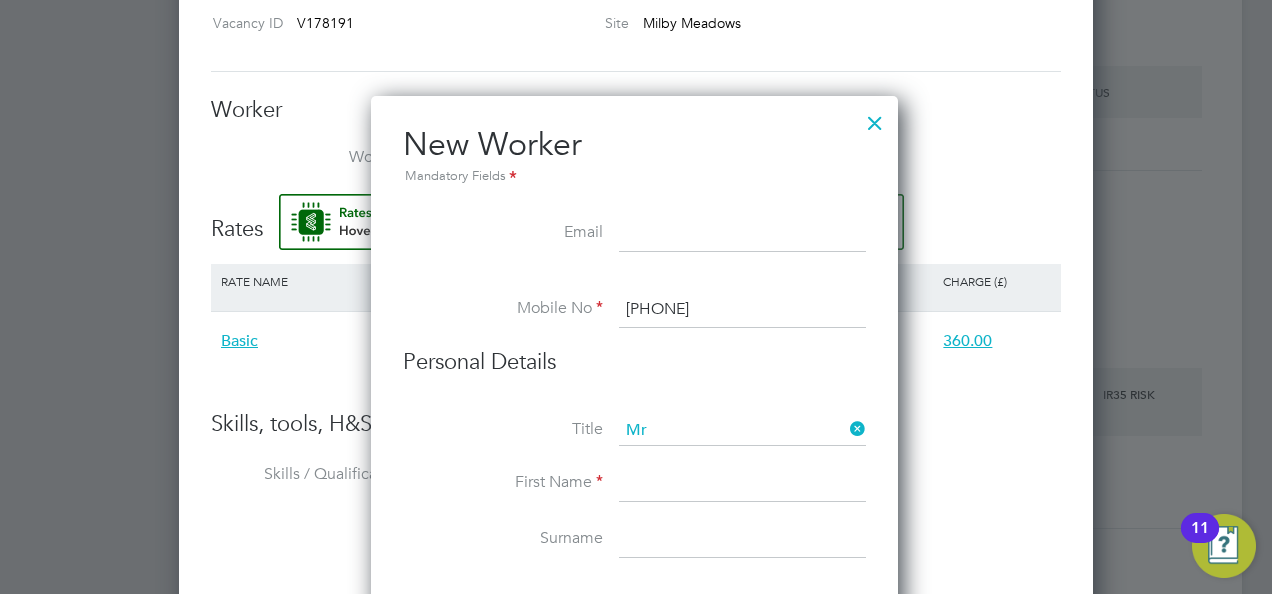 click at bounding box center (742, 484) 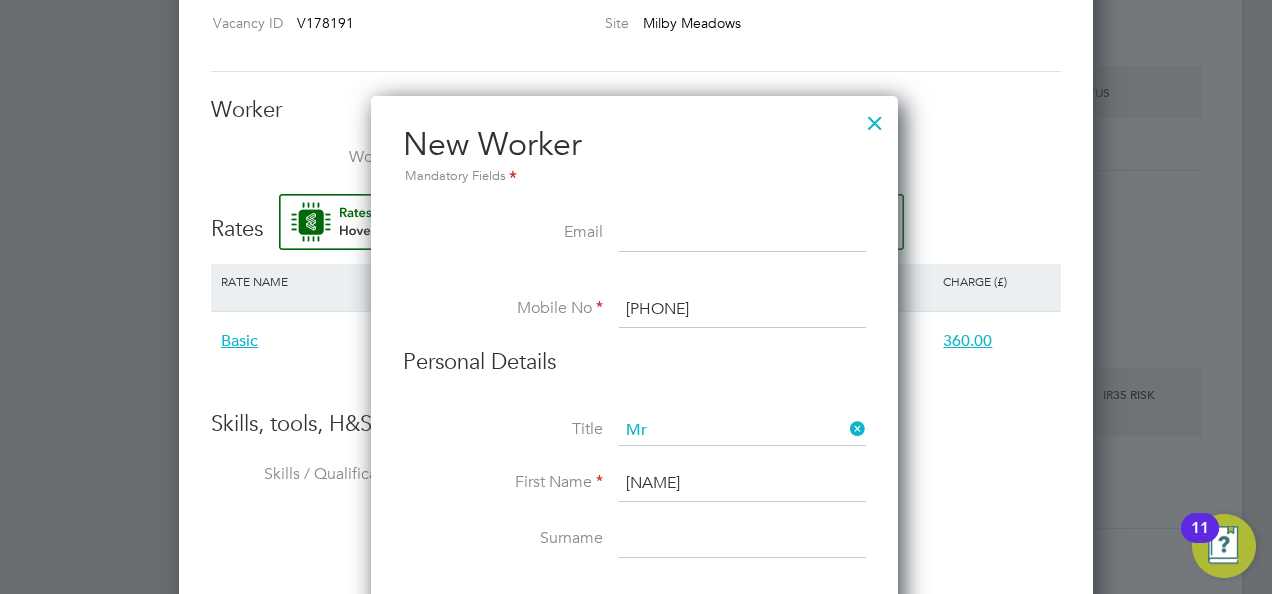 type on "Claudiu" 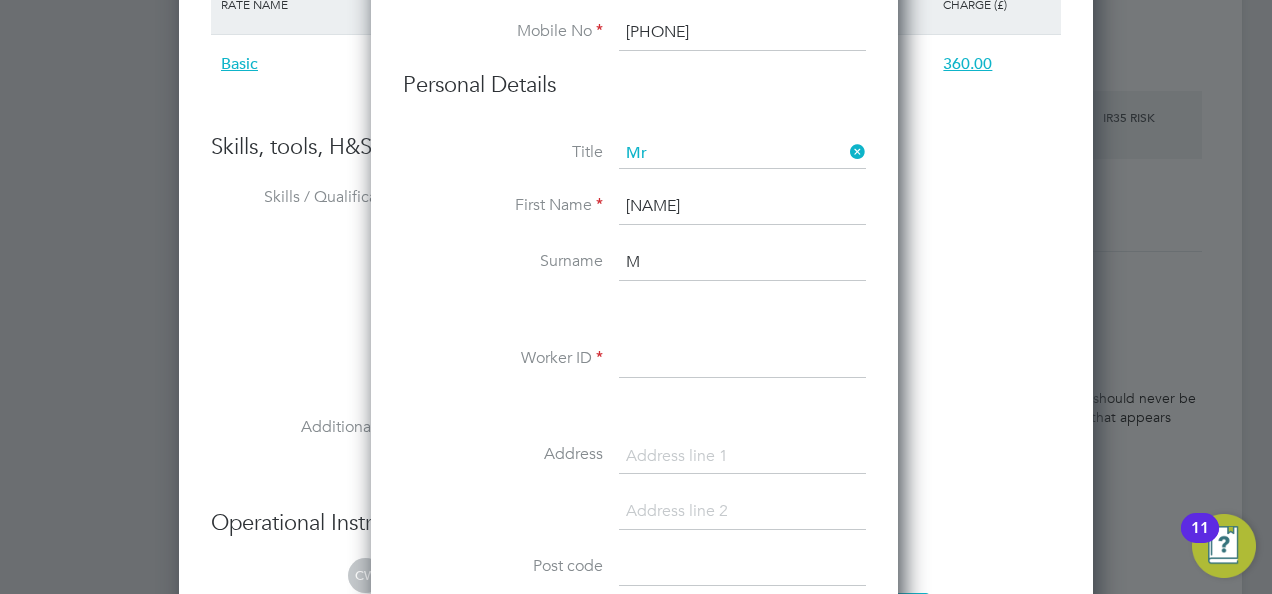 scroll, scrollTop: 2058, scrollLeft: 0, axis: vertical 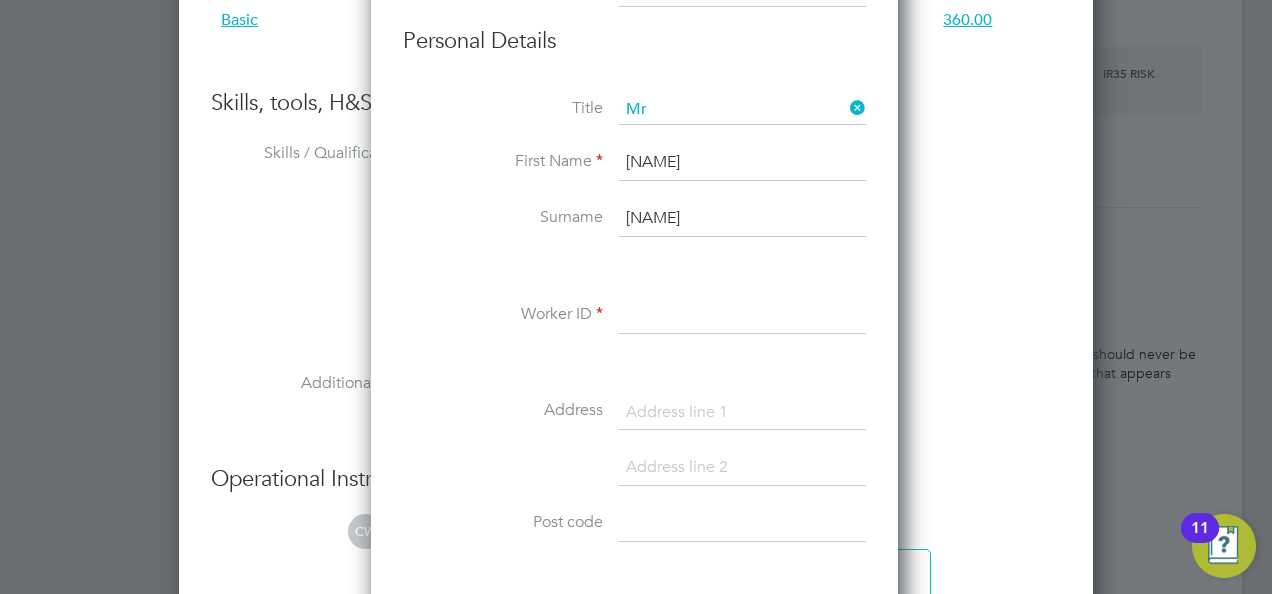 type on "Manole" 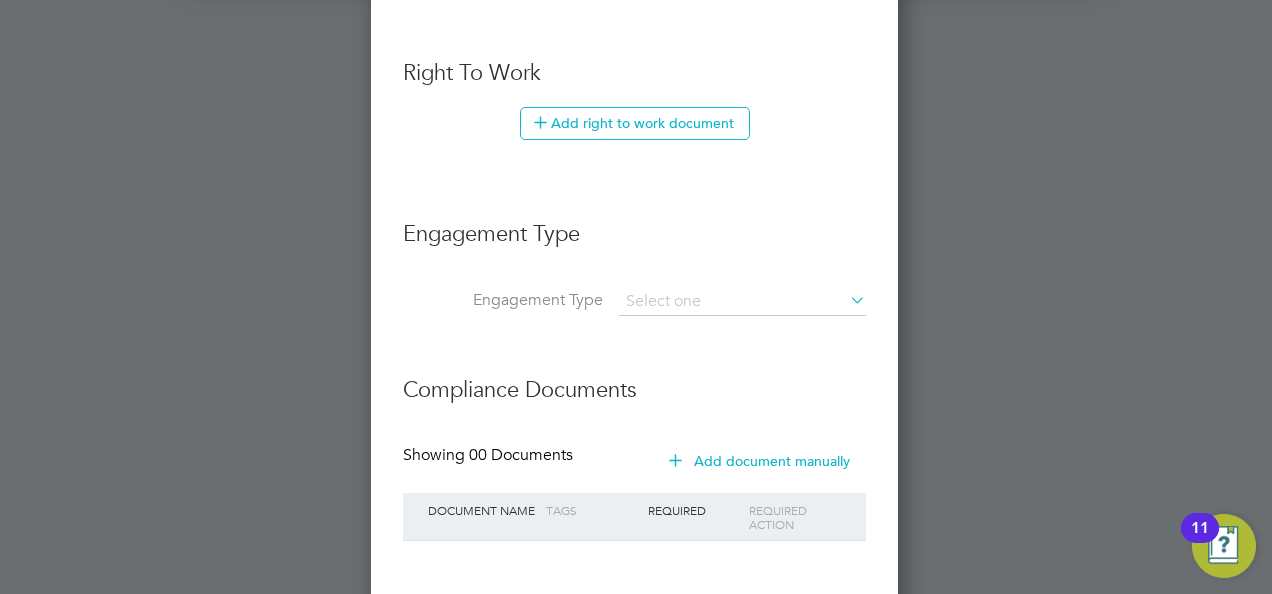 scroll, scrollTop: 2932, scrollLeft: 0, axis: vertical 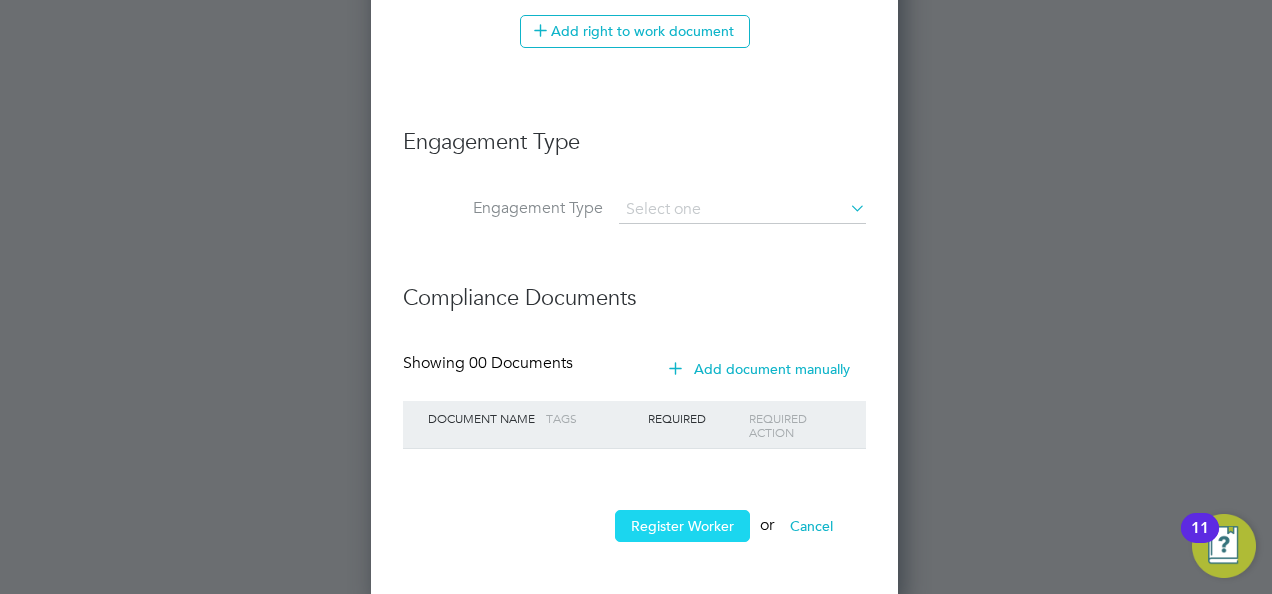 type on "498459" 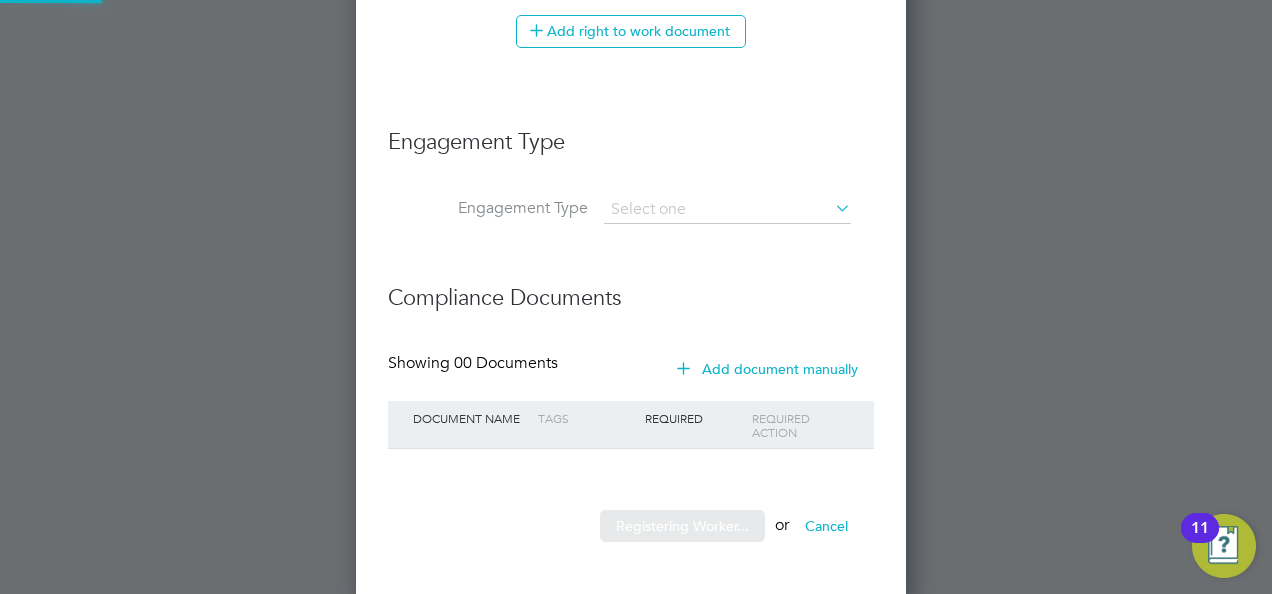 scroll, scrollTop: 10, scrollLeft: 10, axis: both 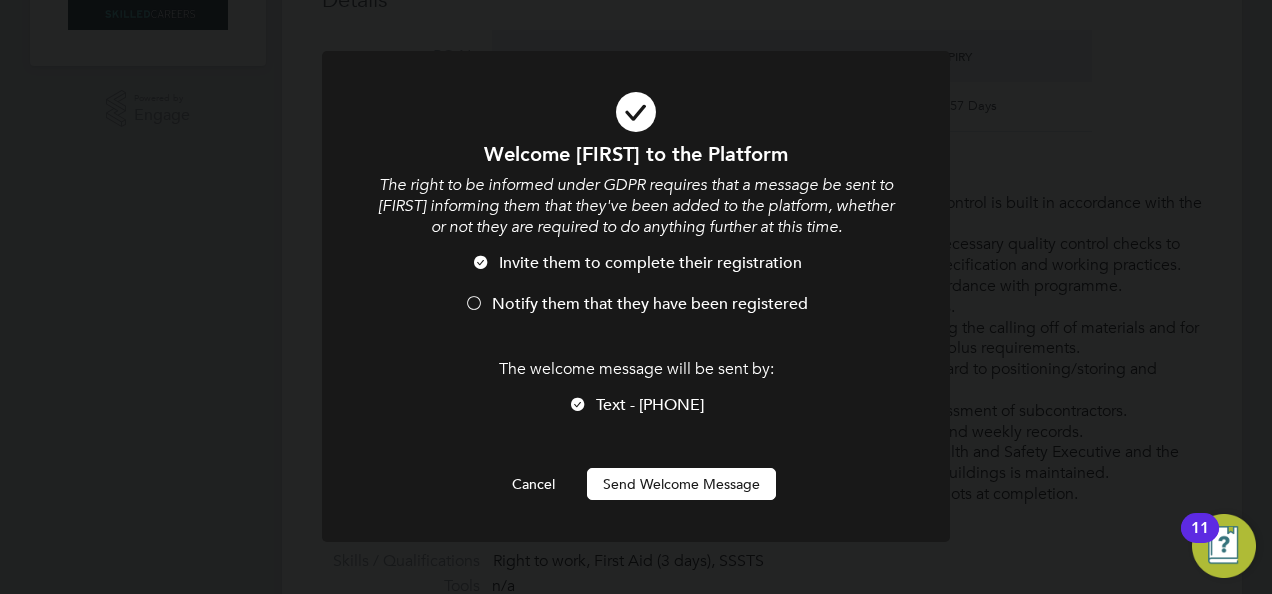 click on "Send Welcome Message" at bounding box center (681, 484) 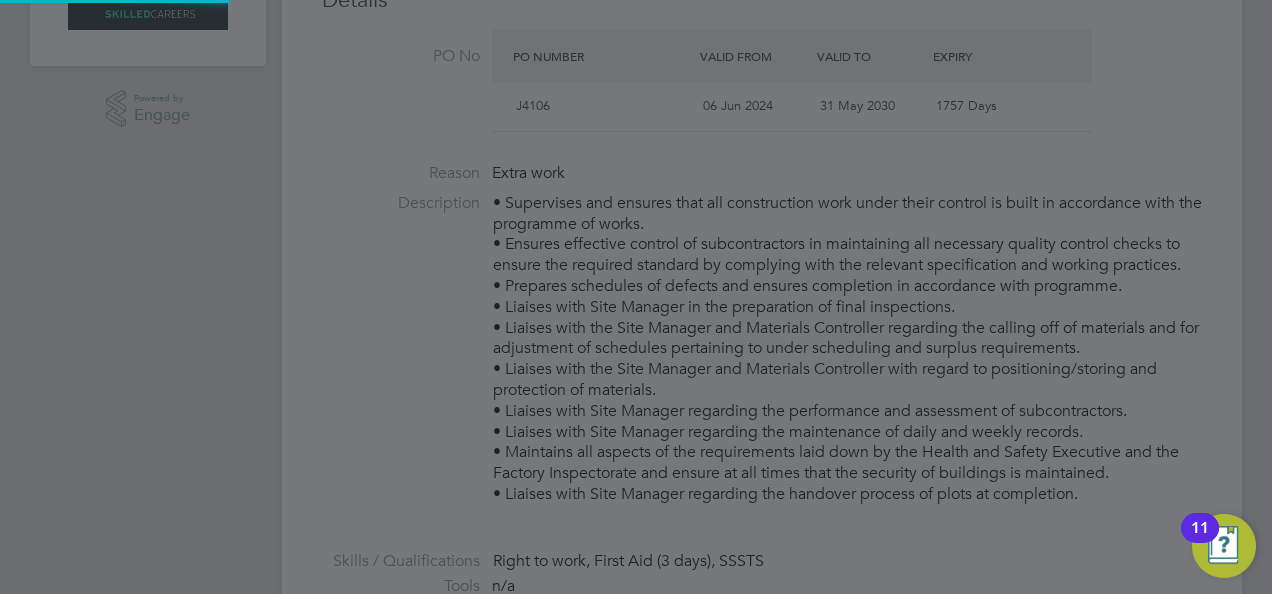type on "Claudiu Manole (498459)" 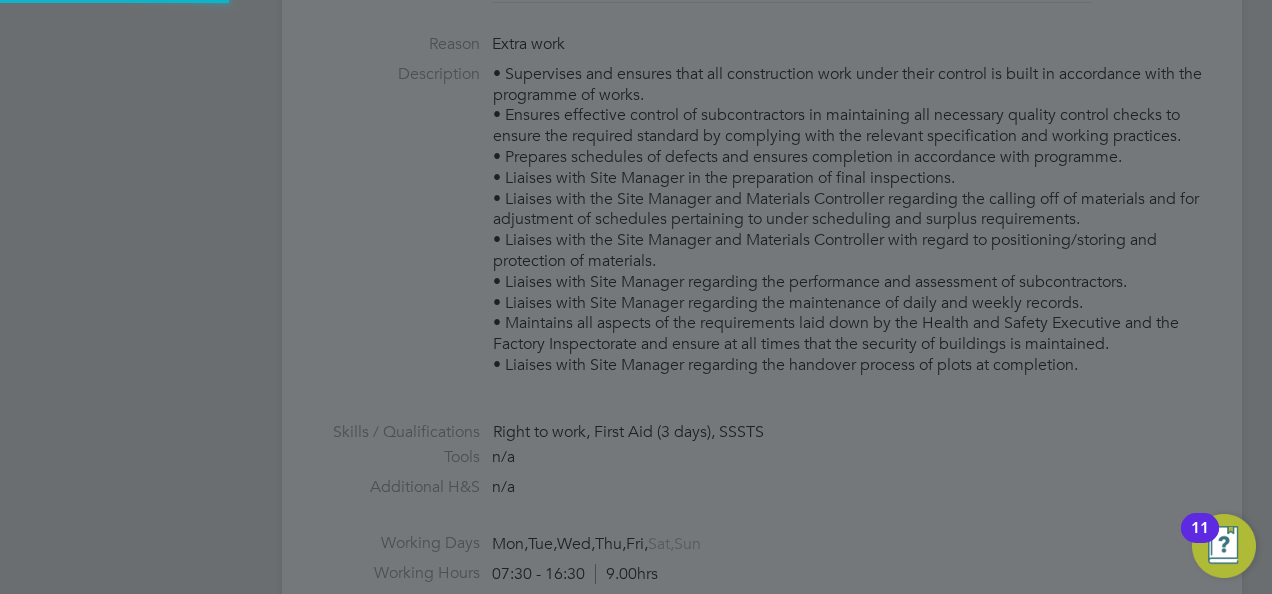 scroll, scrollTop: 10, scrollLeft: 10, axis: both 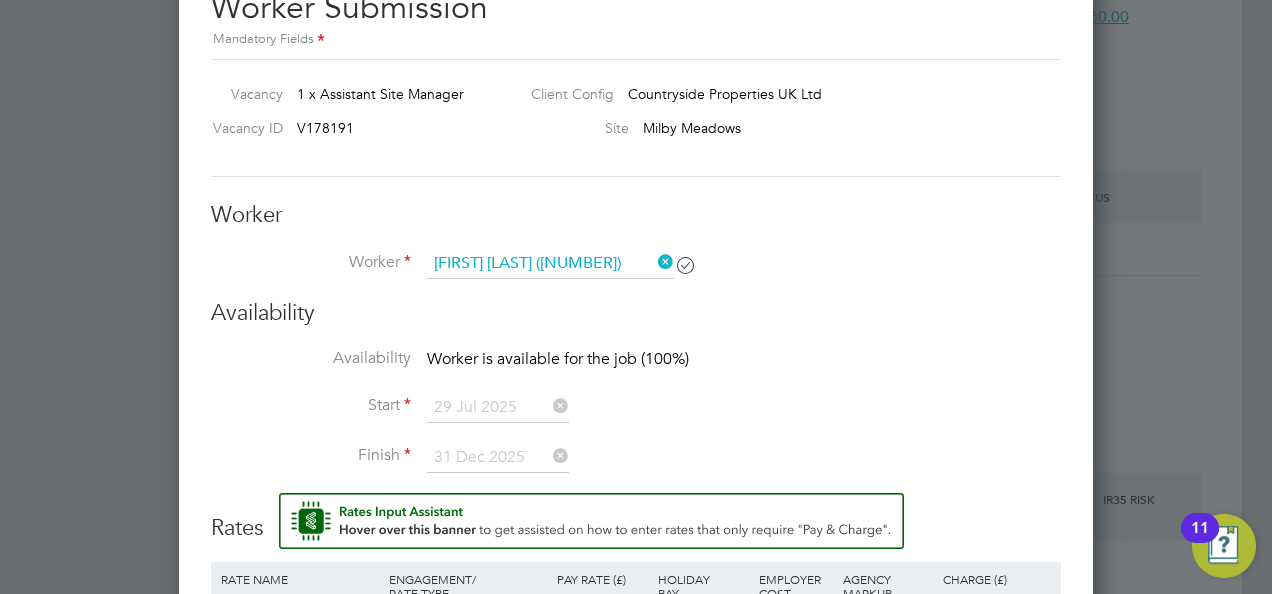 click at bounding box center (654, 262) 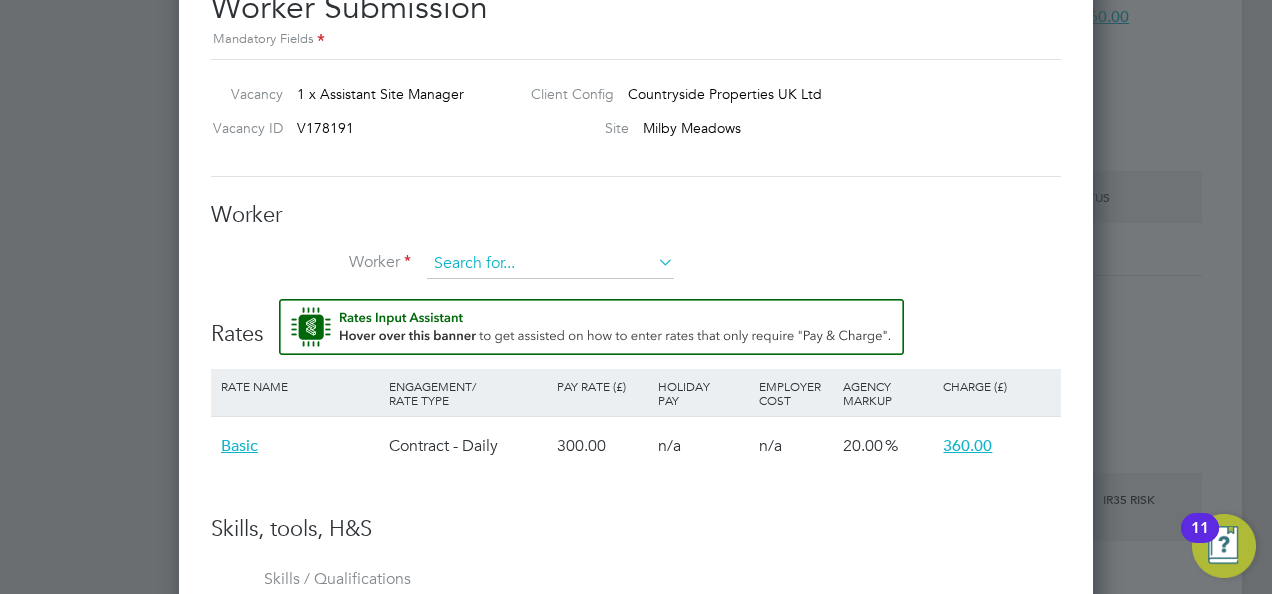 scroll, scrollTop: 1242, scrollLeft: 914, axis: both 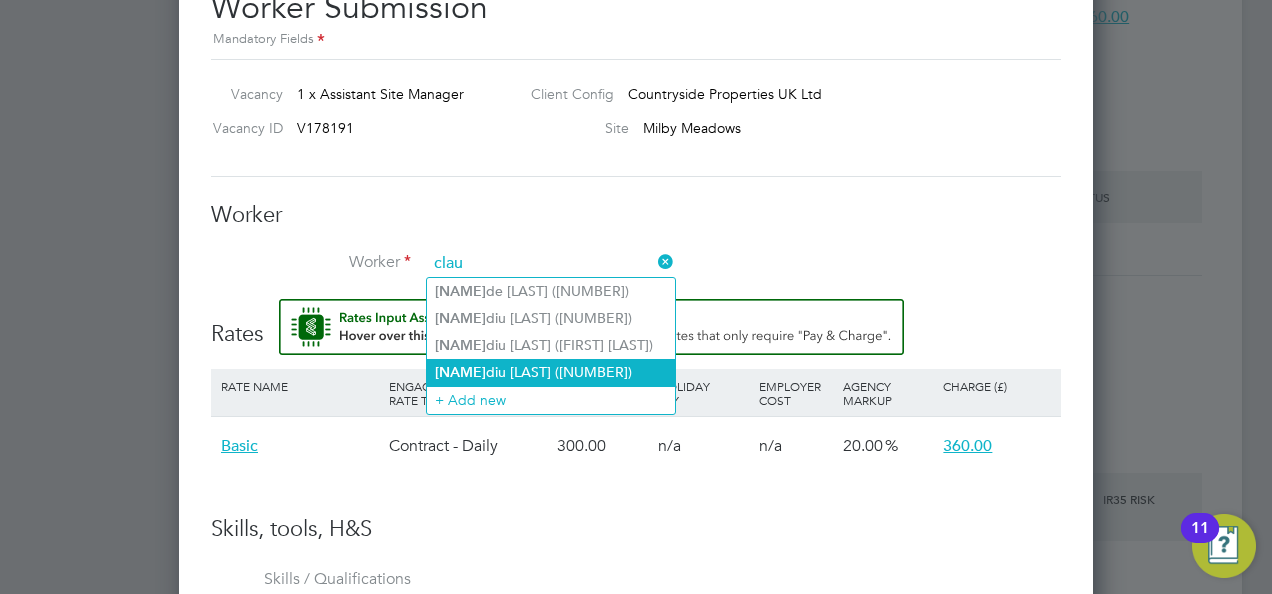 click on "Clau diu Manole (498459)" 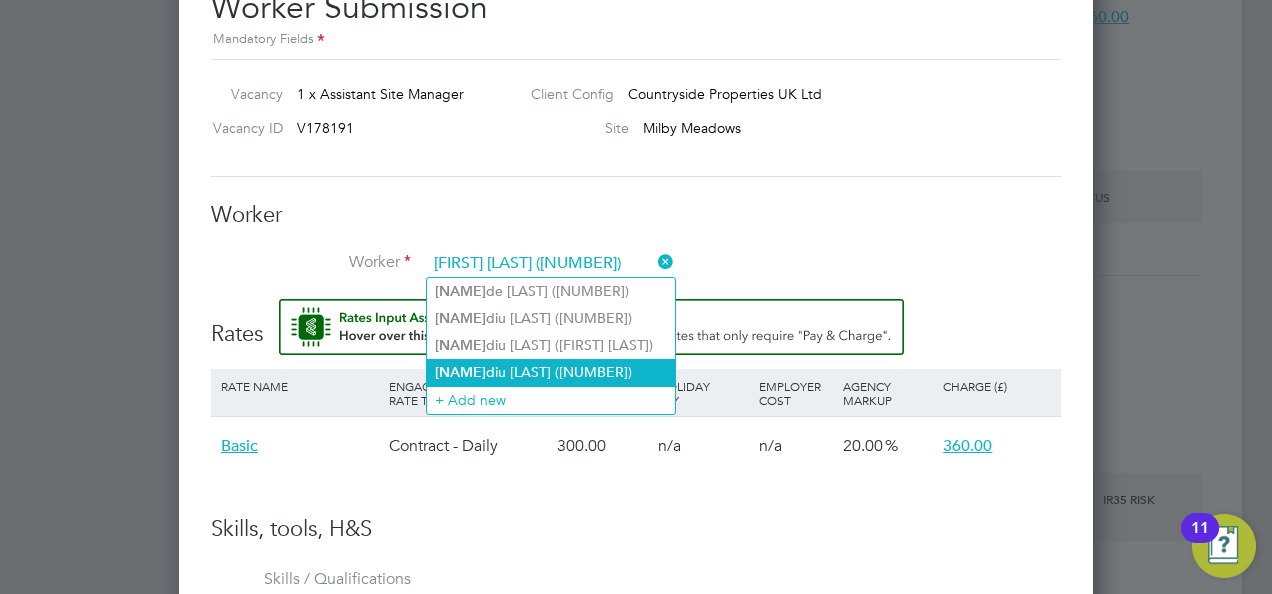 scroll, scrollTop: 10, scrollLeft: 10, axis: both 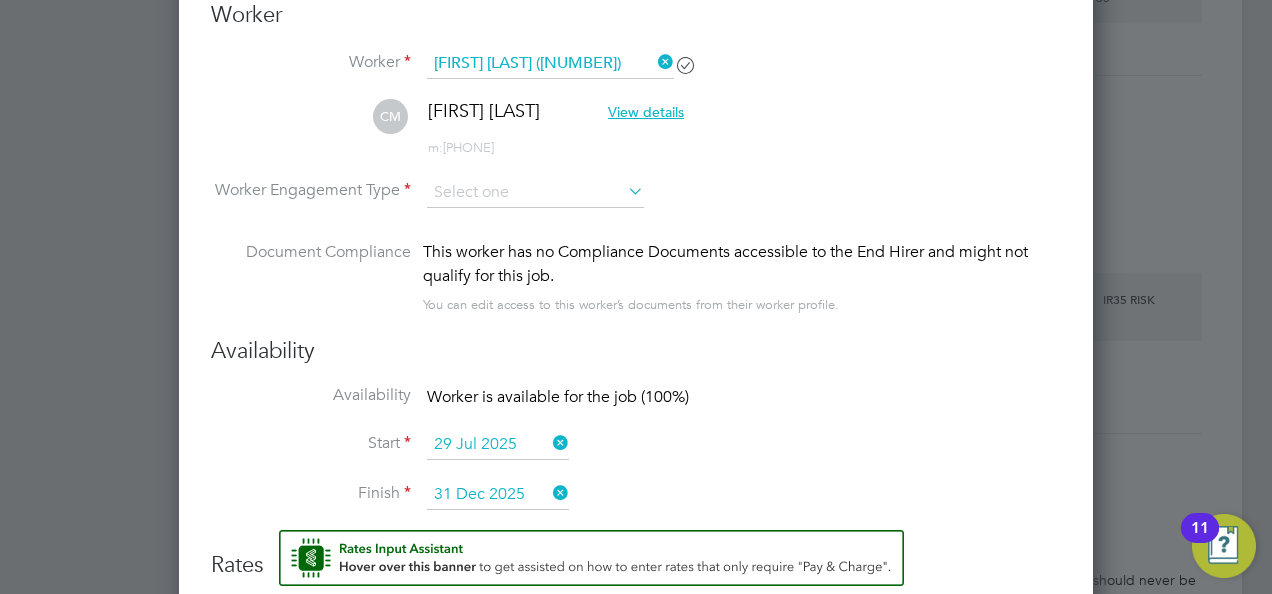click on "29 Jul 2025" at bounding box center (498, 445) 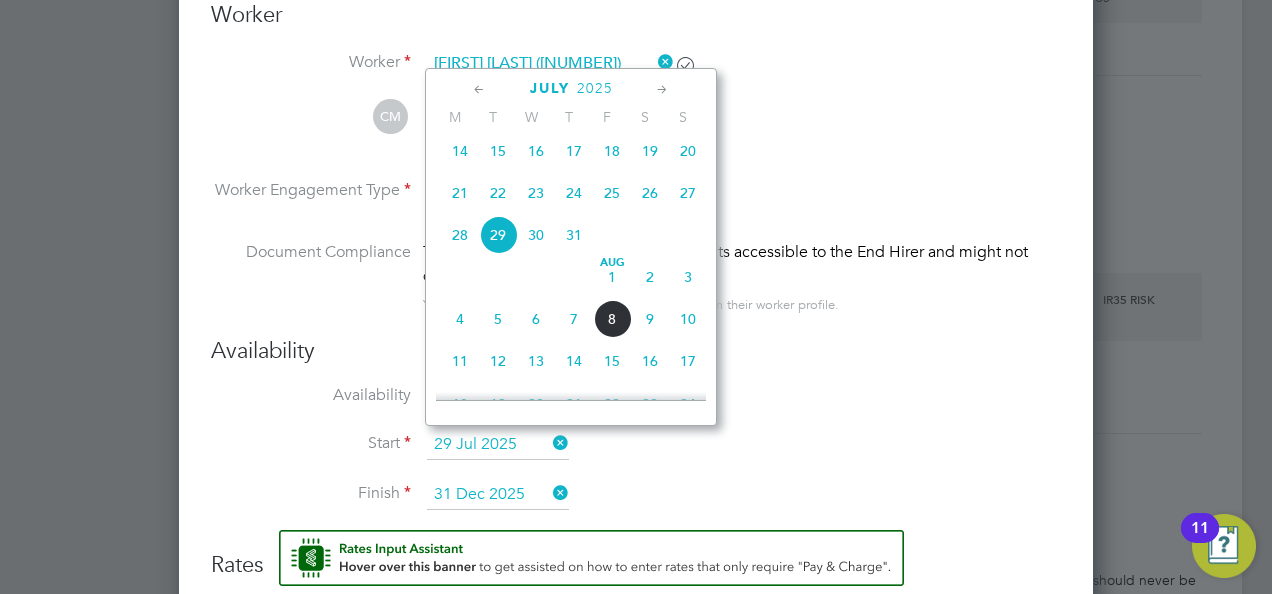 click on "Availability Worker is available for the job (100%)" at bounding box center [636, 407] 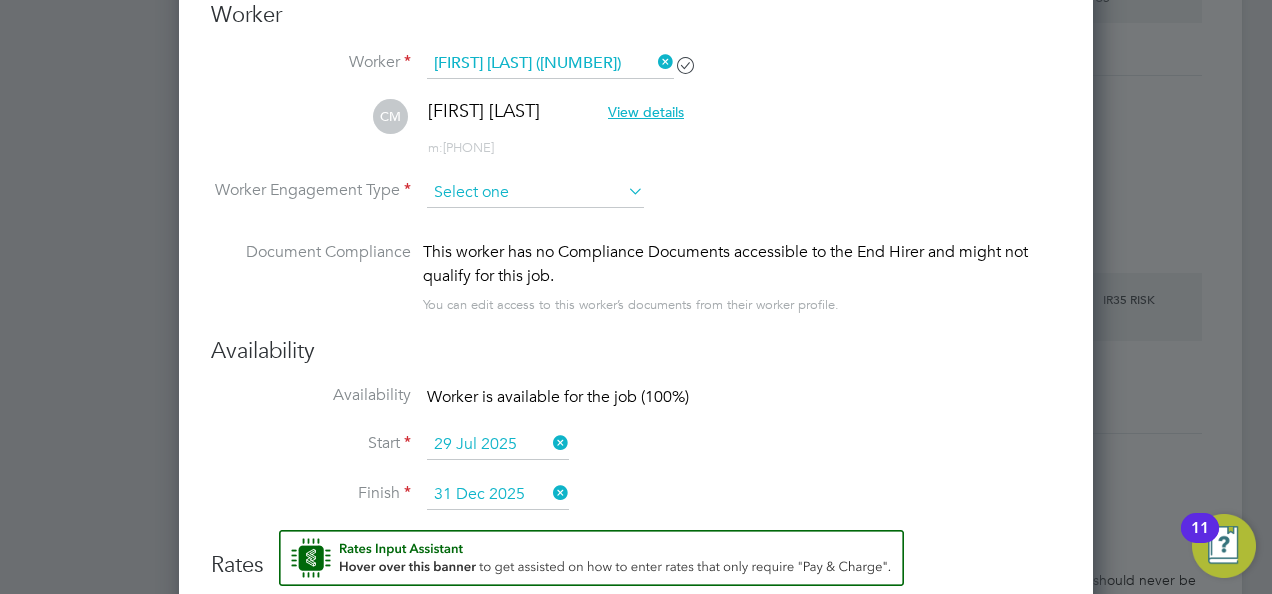 click at bounding box center [535, 193] 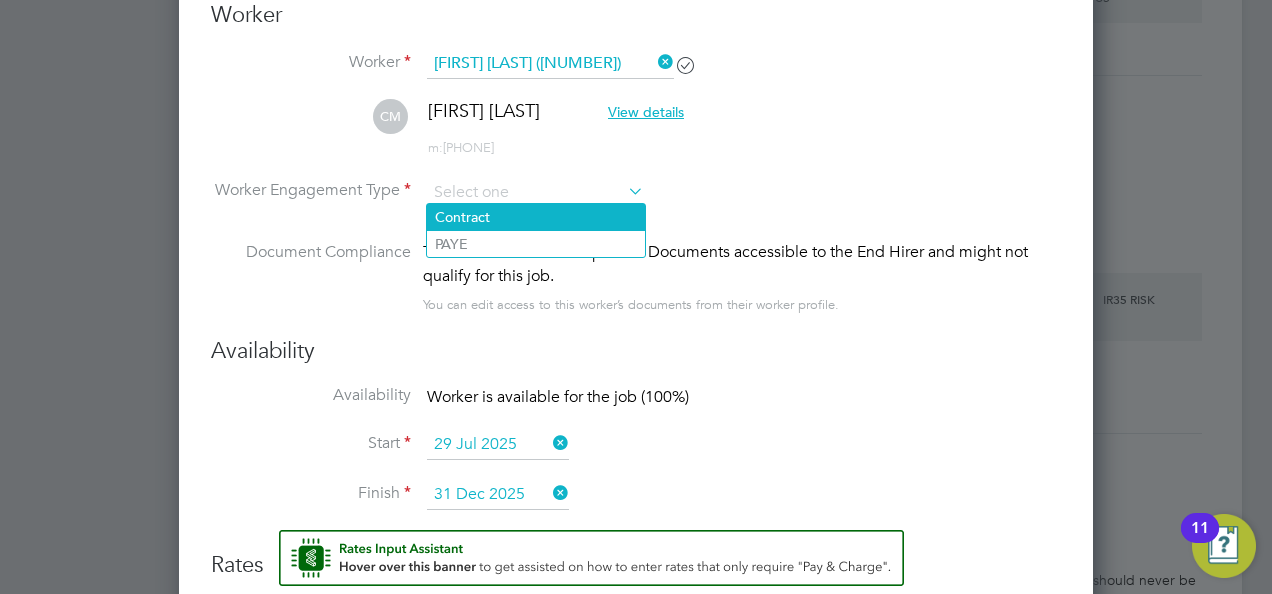 click on "Contract" 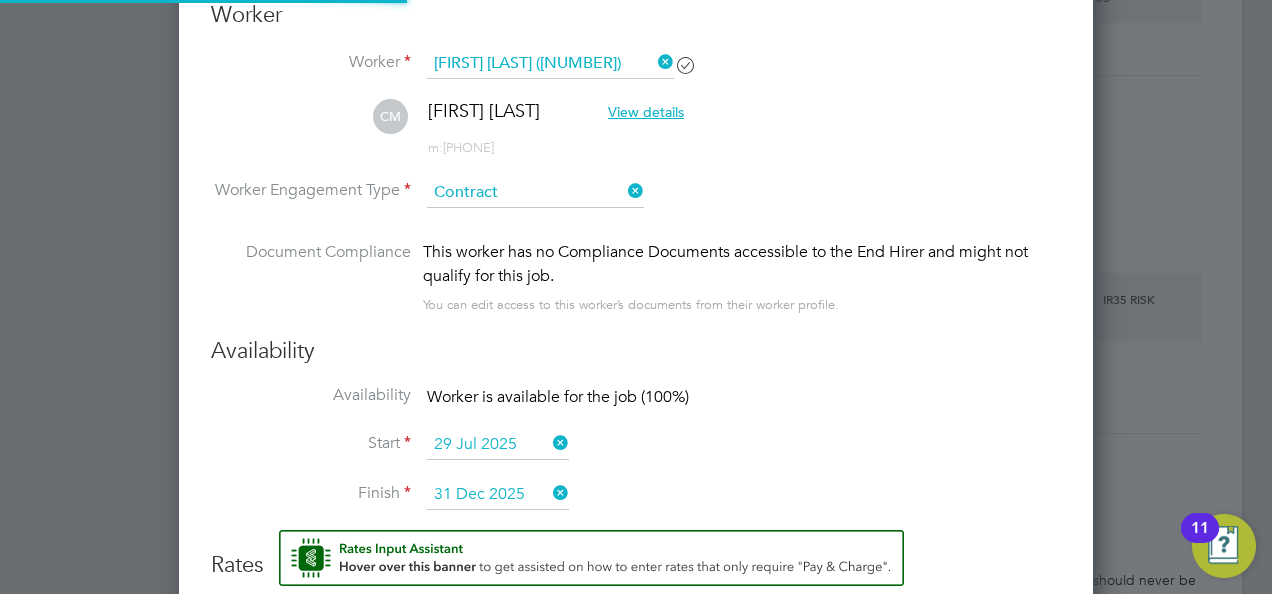scroll, scrollTop: 10, scrollLeft: 10, axis: both 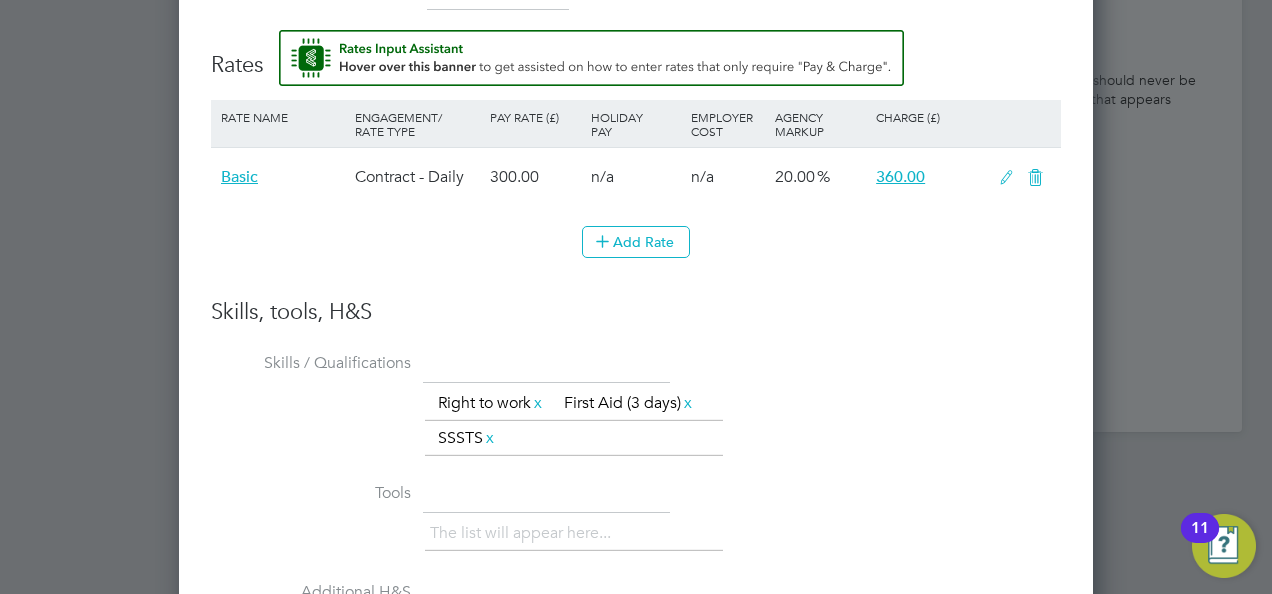 click at bounding box center (1006, 178) 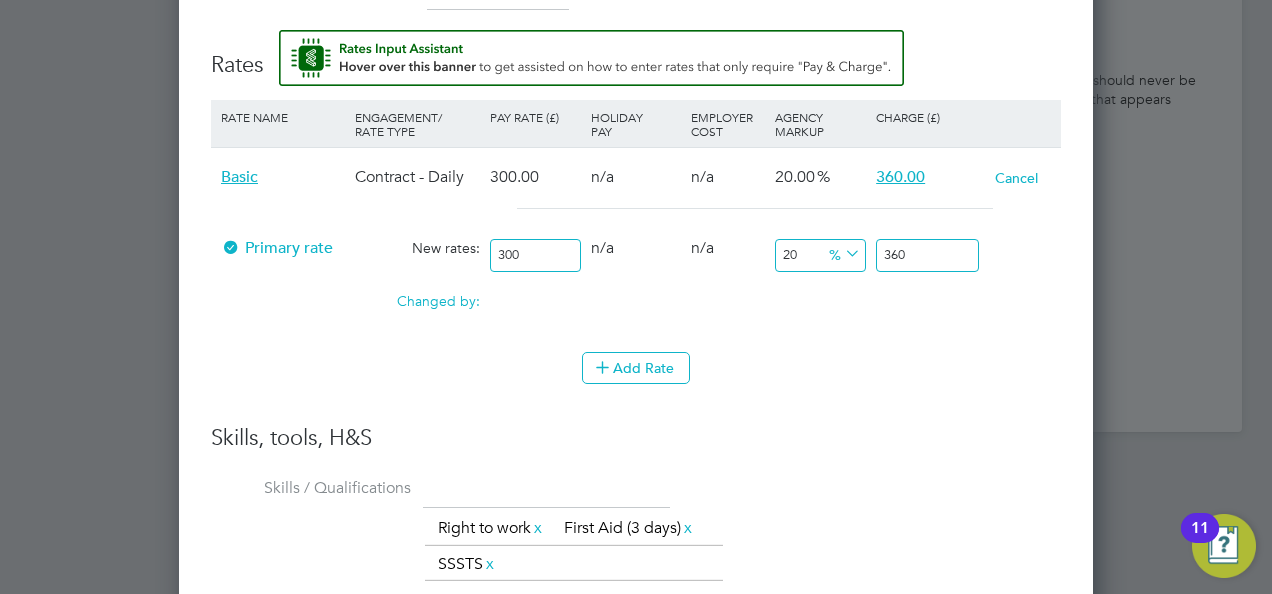 drag, startPoint x: 521, startPoint y: 246, endPoint x: 249, endPoint y: 210, distance: 274.372 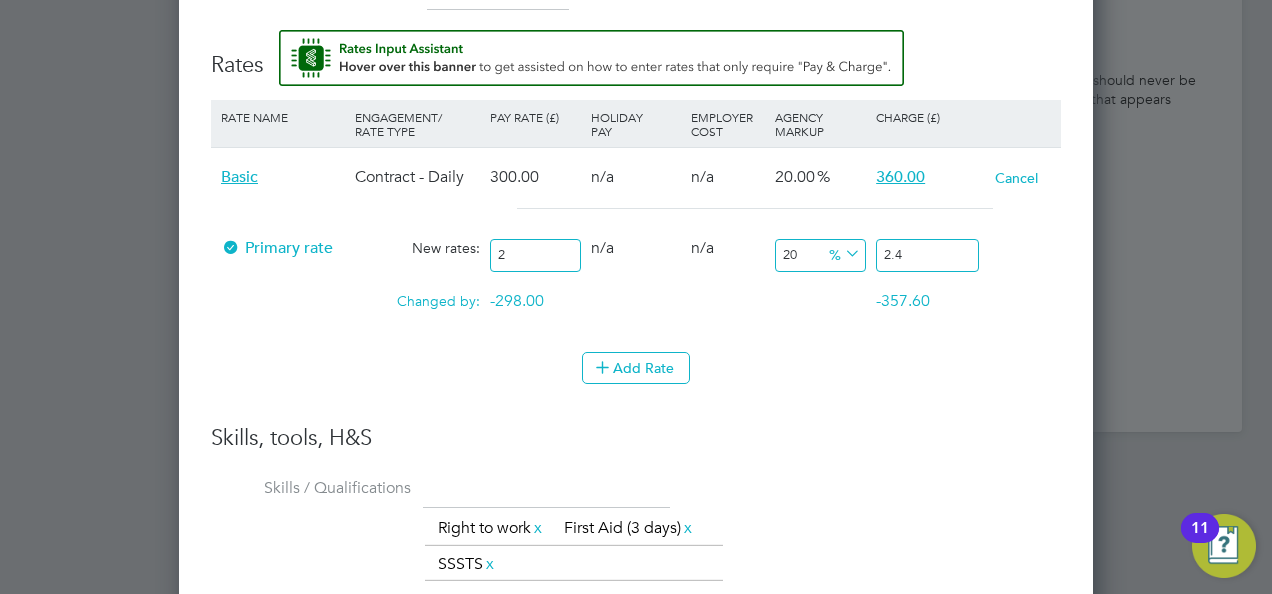 type on "25" 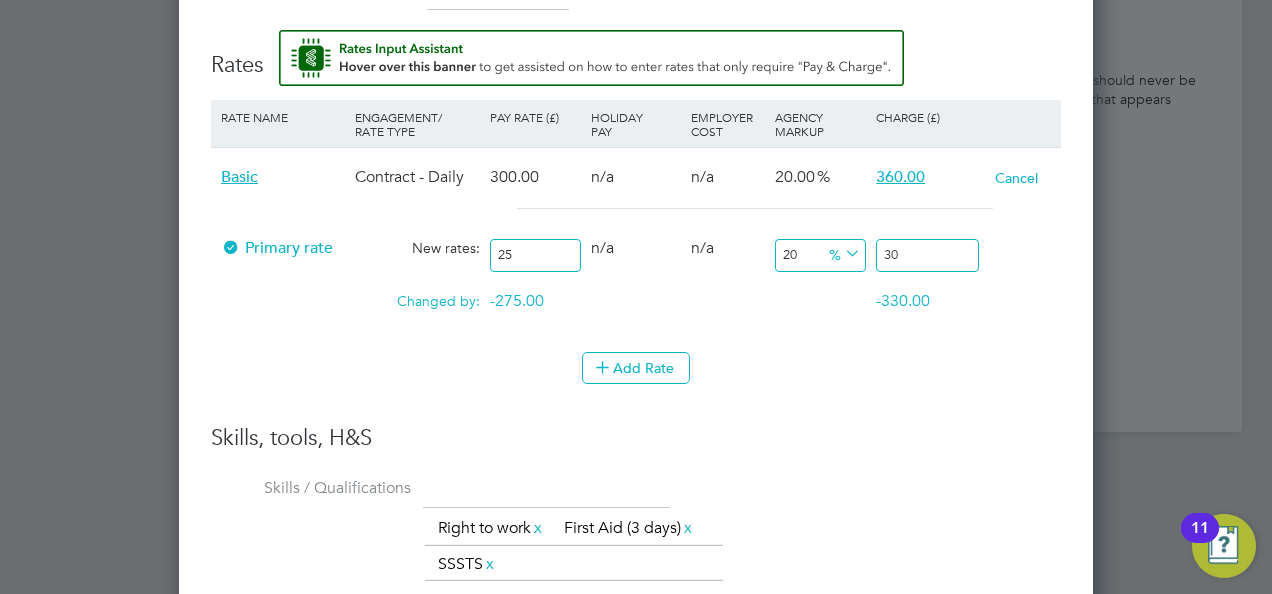 type on "250" 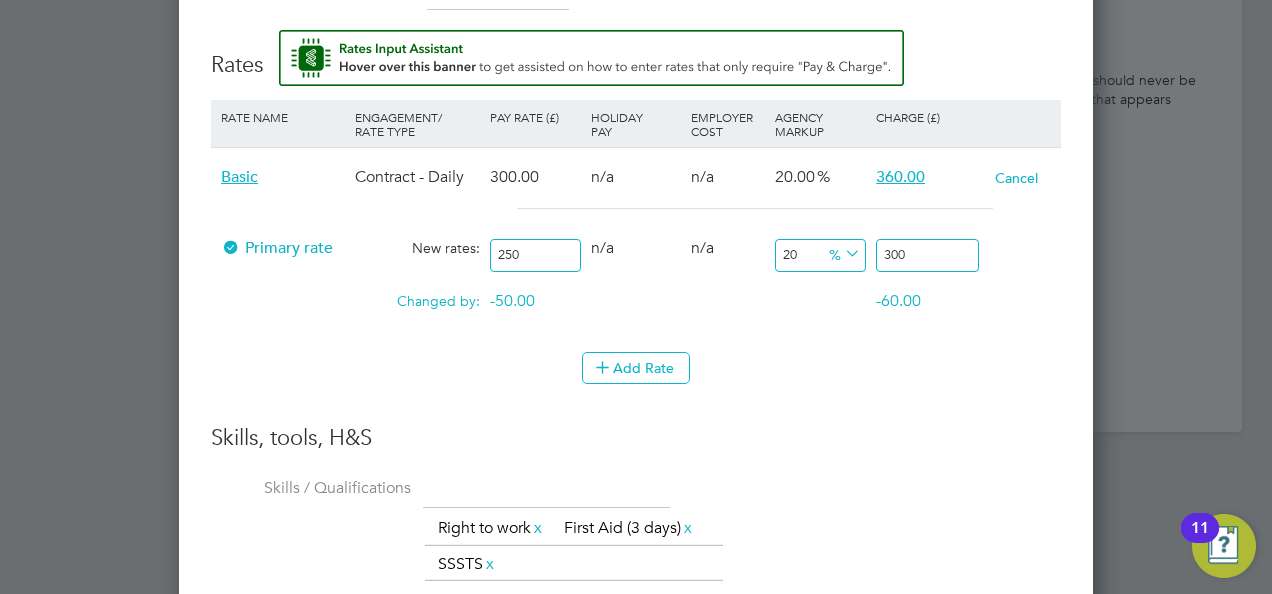 type on "250" 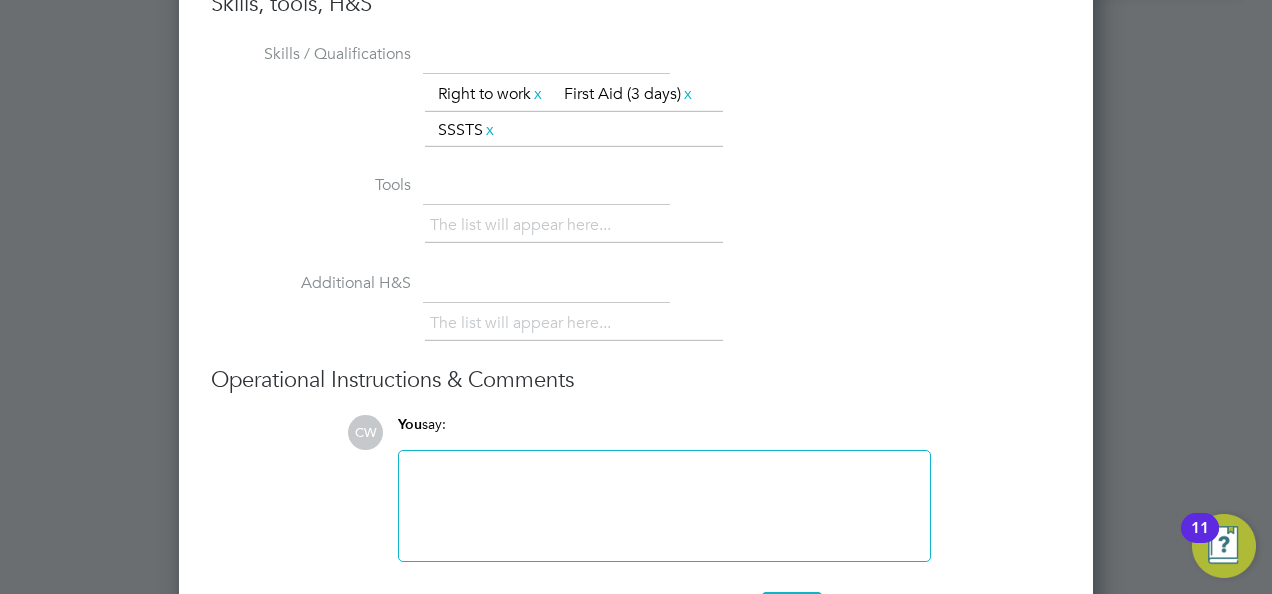 scroll, scrollTop: 2825, scrollLeft: 0, axis: vertical 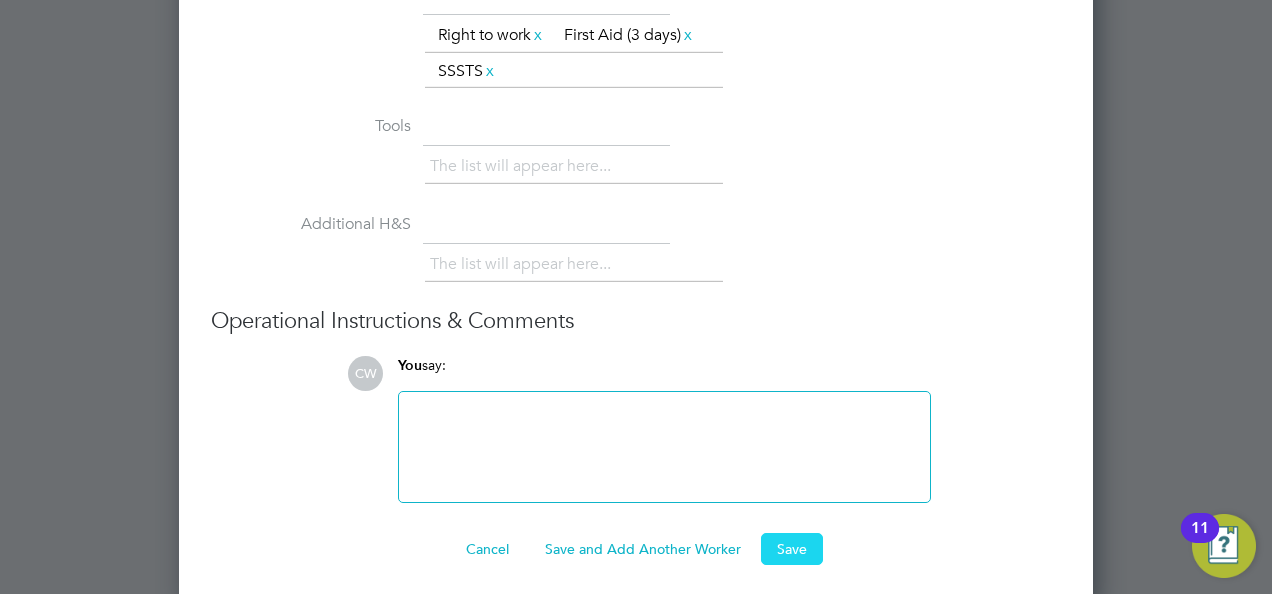 click on "Save" at bounding box center [792, 549] 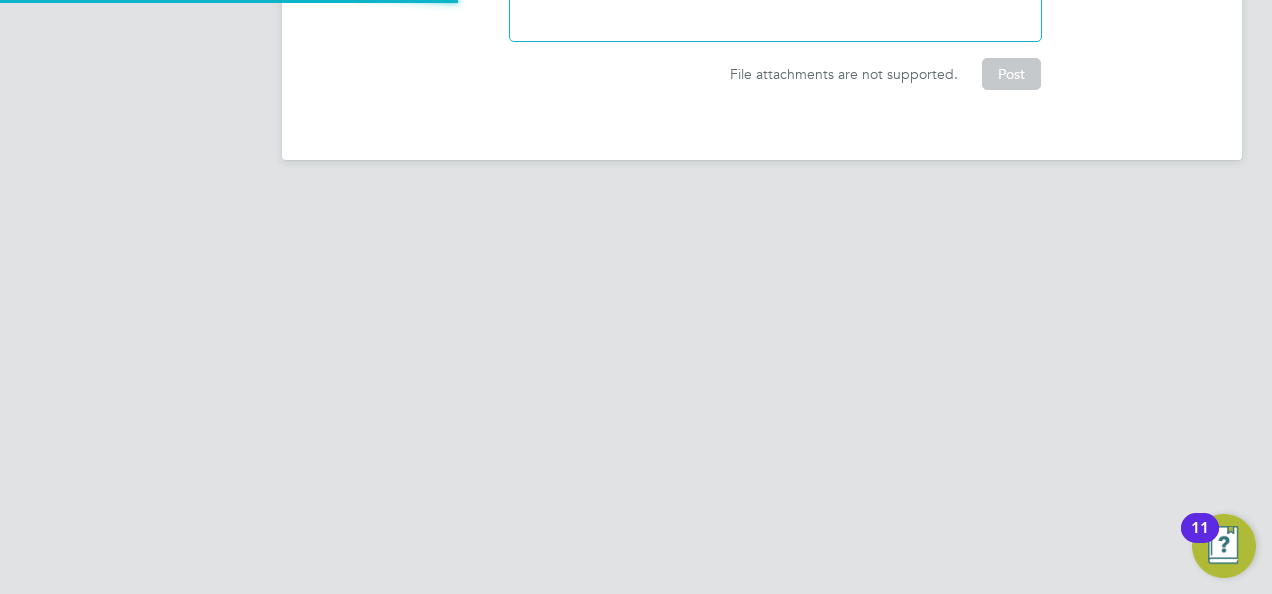 scroll, scrollTop: 2304, scrollLeft: 0, axis: vertical 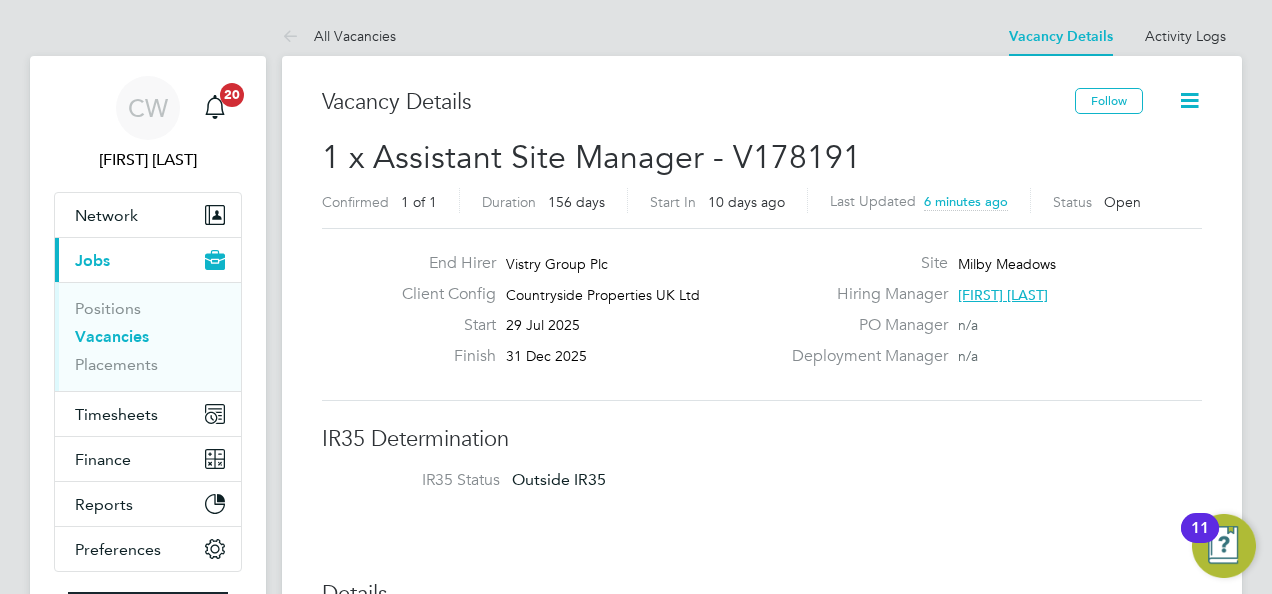 drag, startPoint x: 144, startPoint y: 328, endPoint x: 166, endPoint y: 320, distance: 23.409399 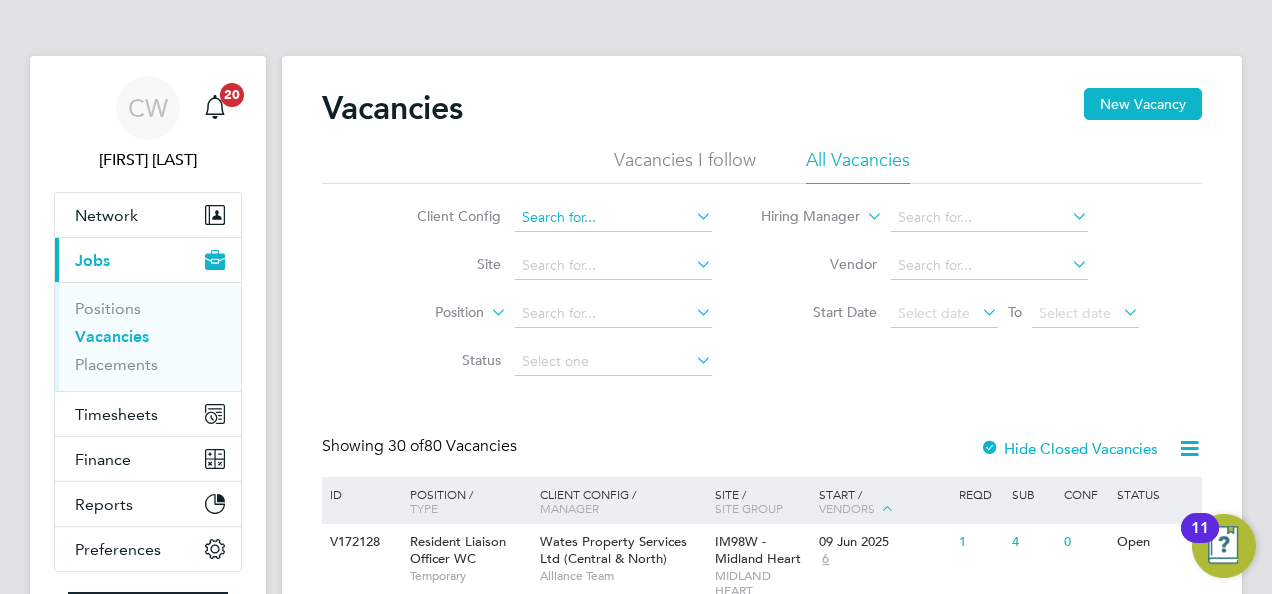 click 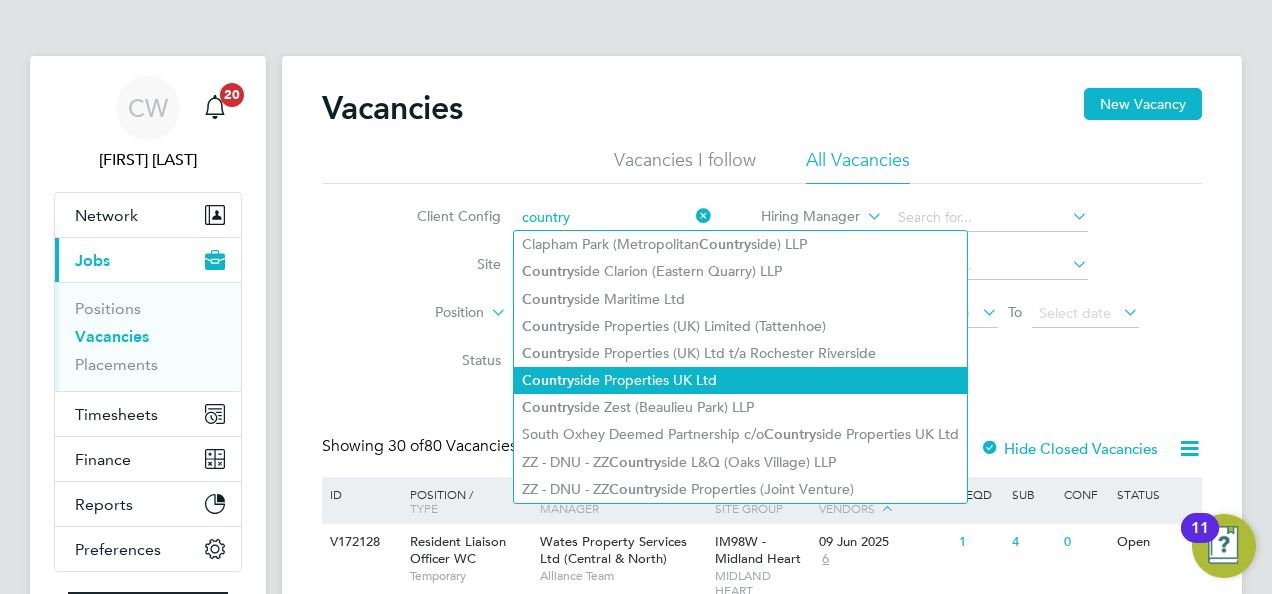click on "Country side Properties UK Ltd" 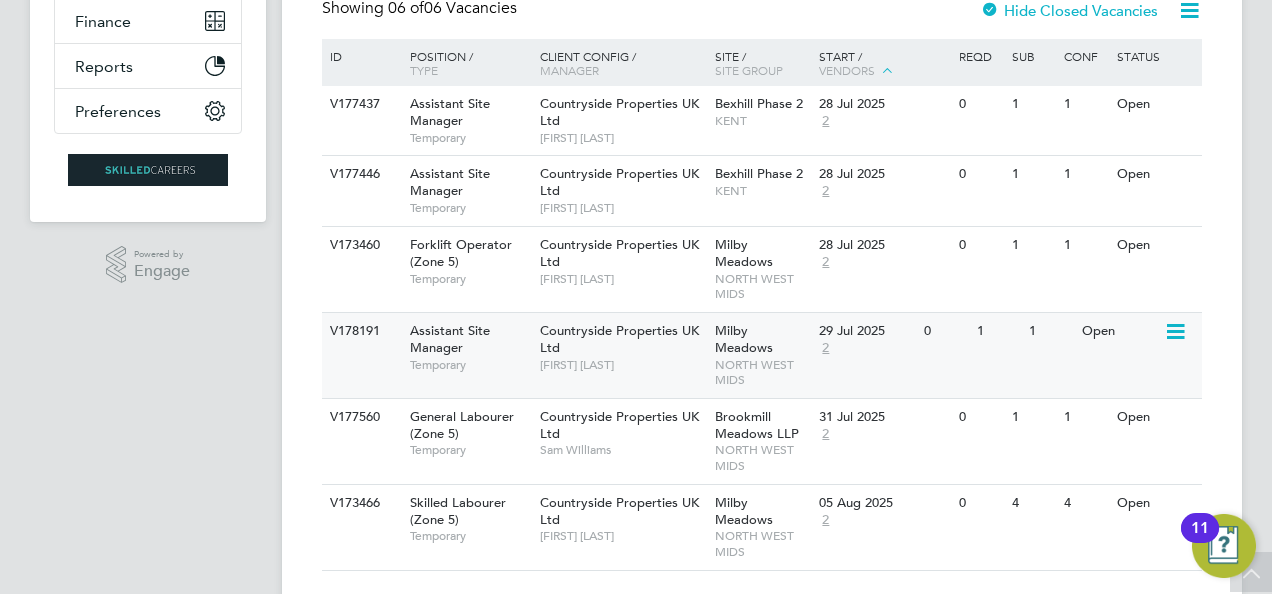 click on "NORTH WEST MIDS" 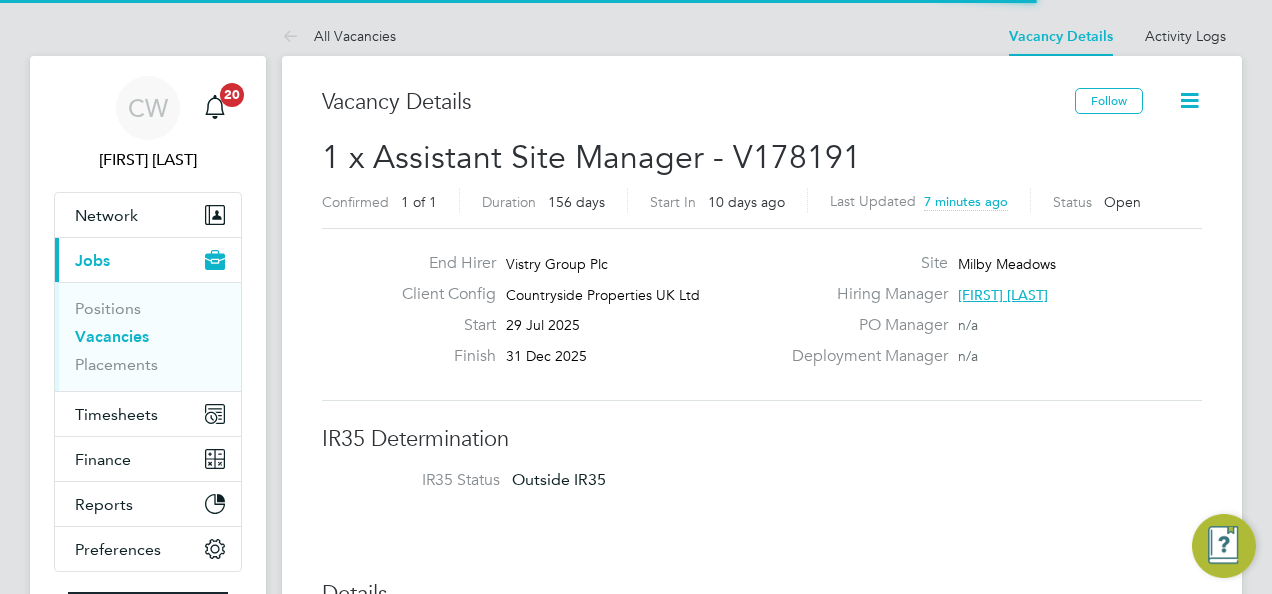 scroll, scrollTop: 422, scrollLeft: 0, axis: vertical 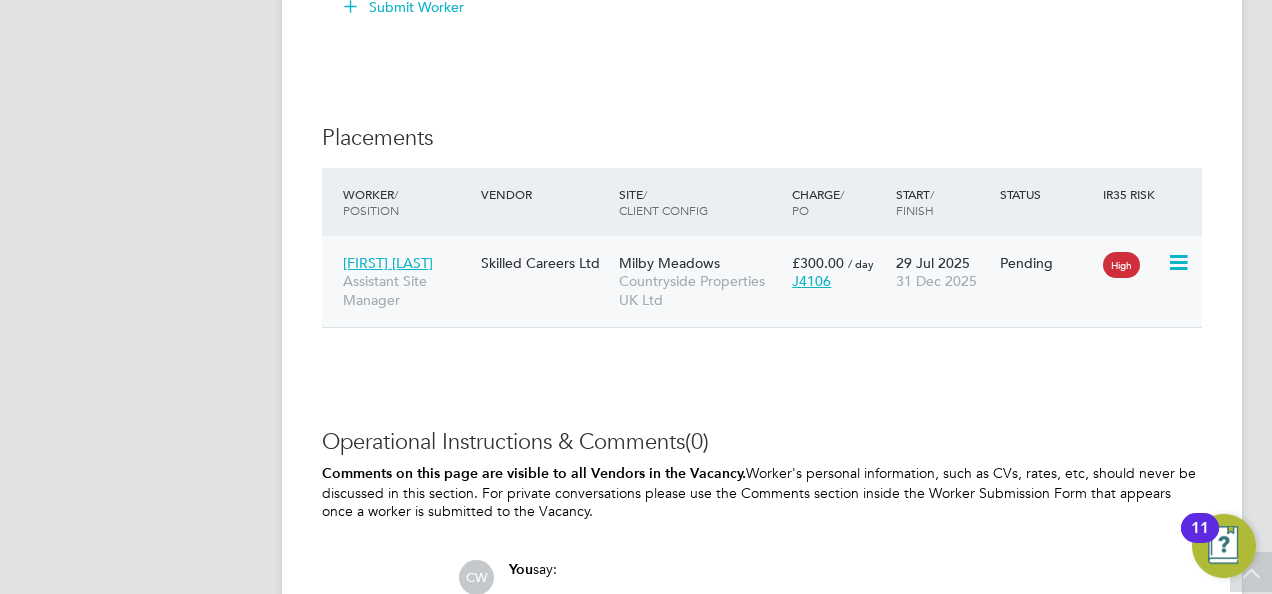 click 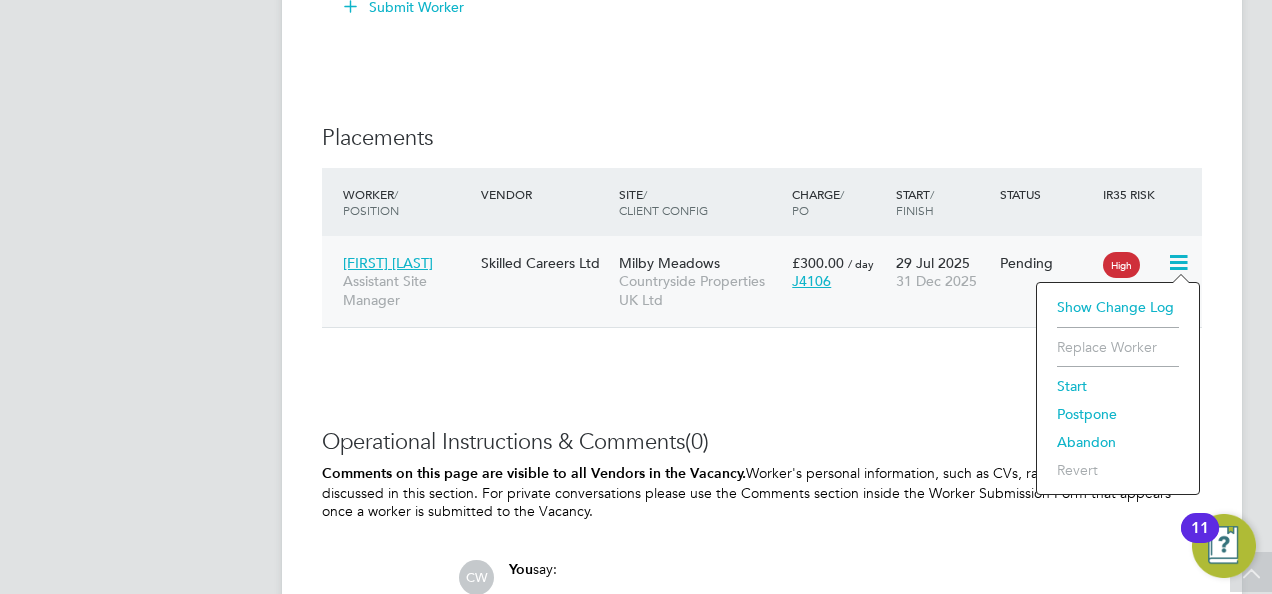 click on "Start" 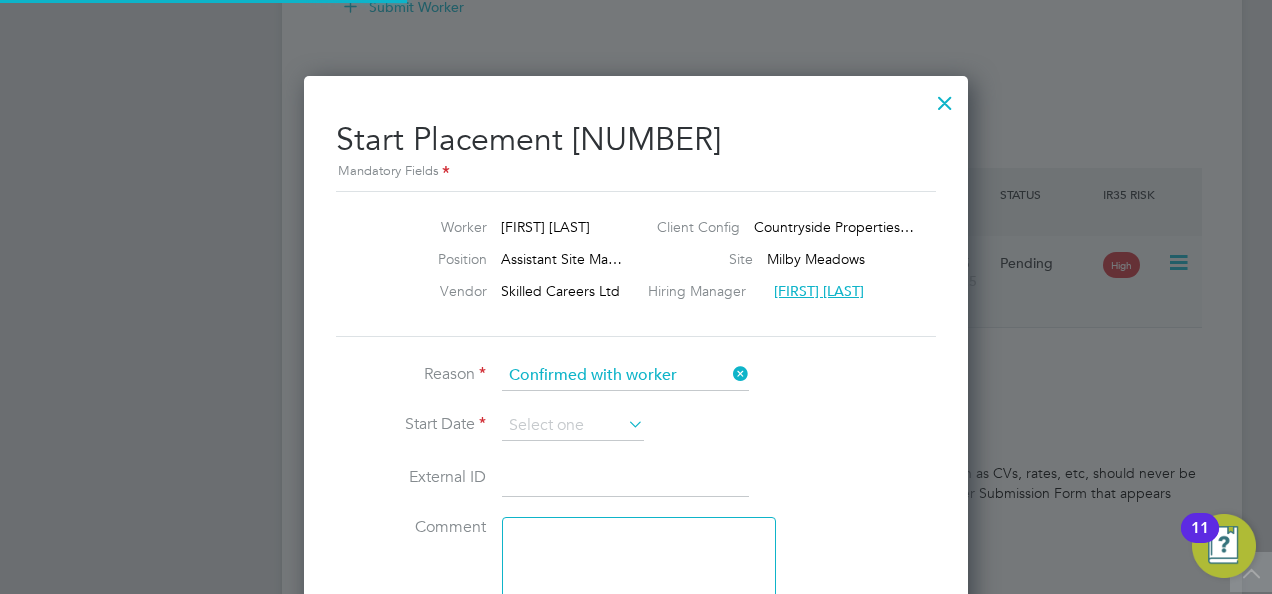 scroll, scrollTop: 10, scrollLeft: 10, axis: both 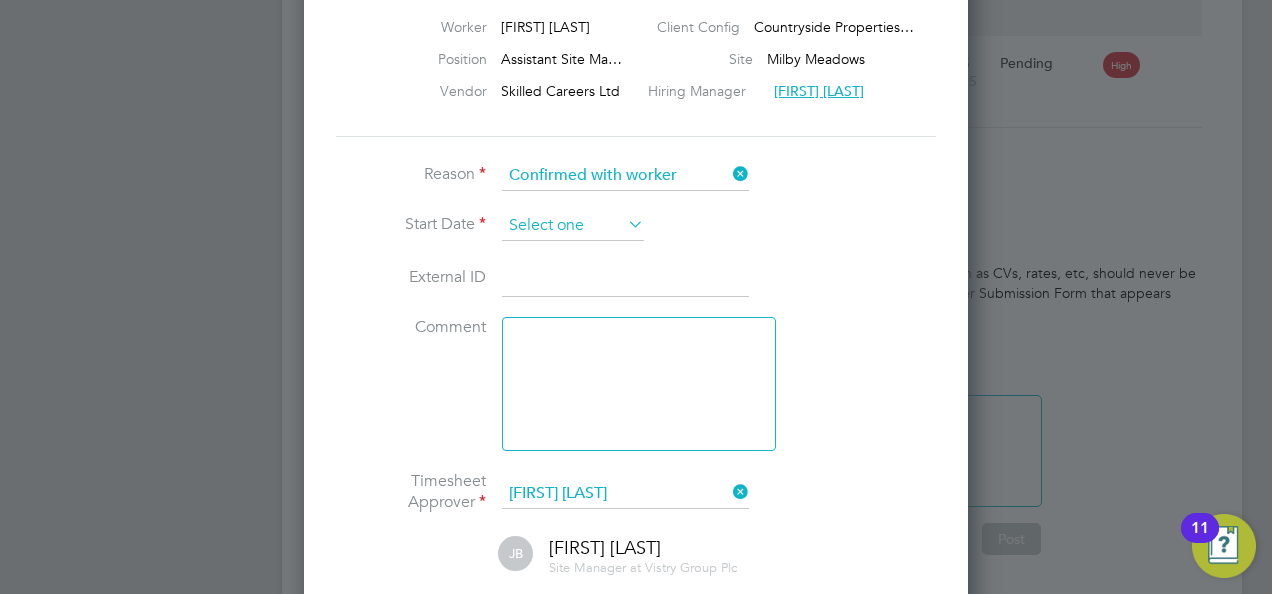 click 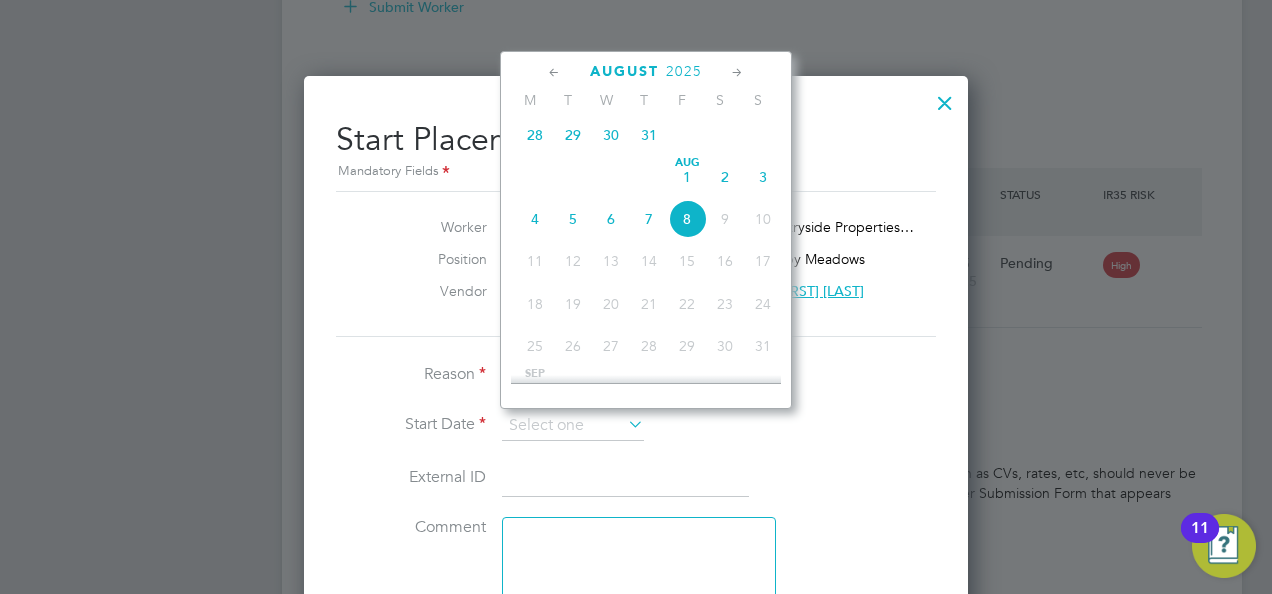 click on "29" 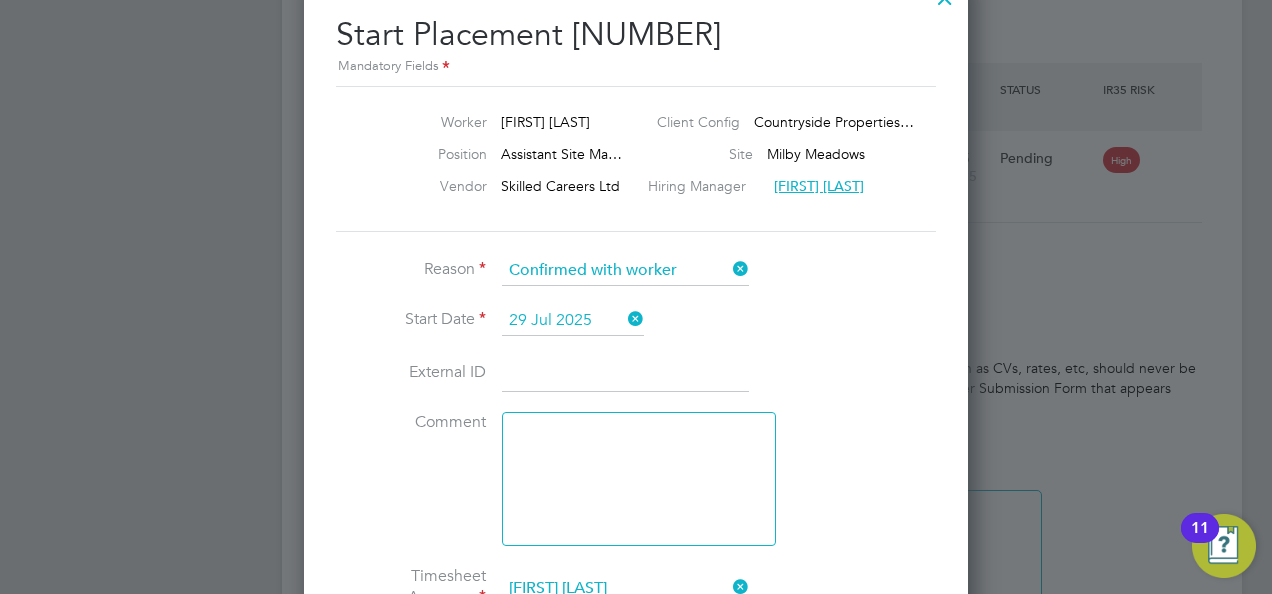 click on "29 Jul 2025" 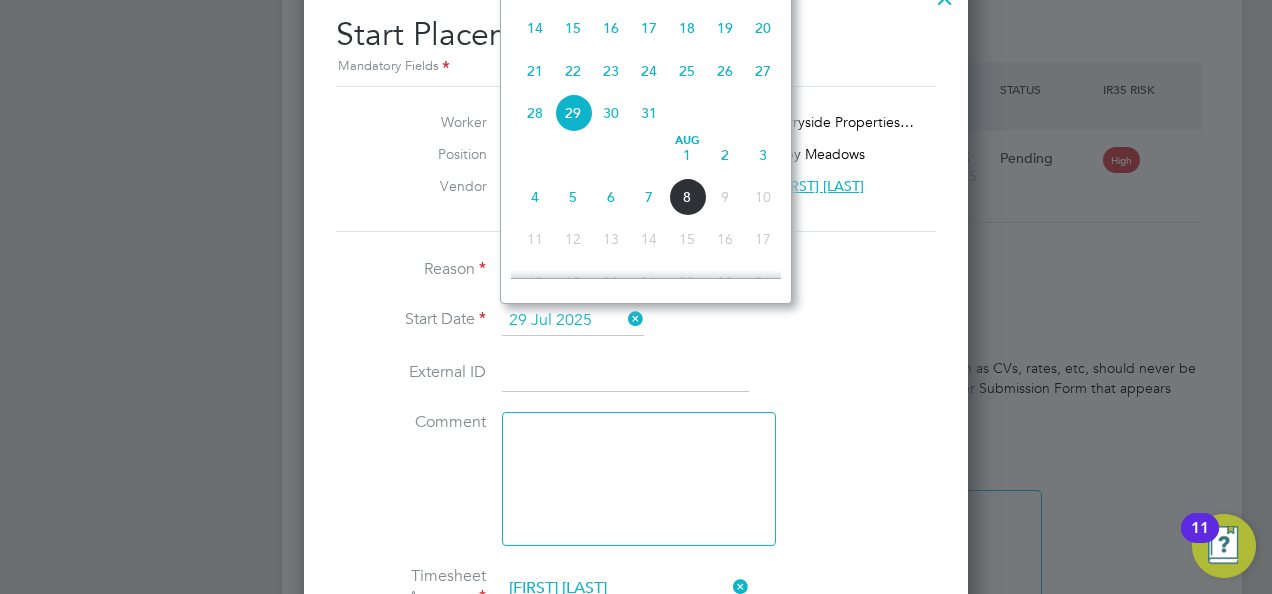 click on "Start Date   29 Jul 2025" 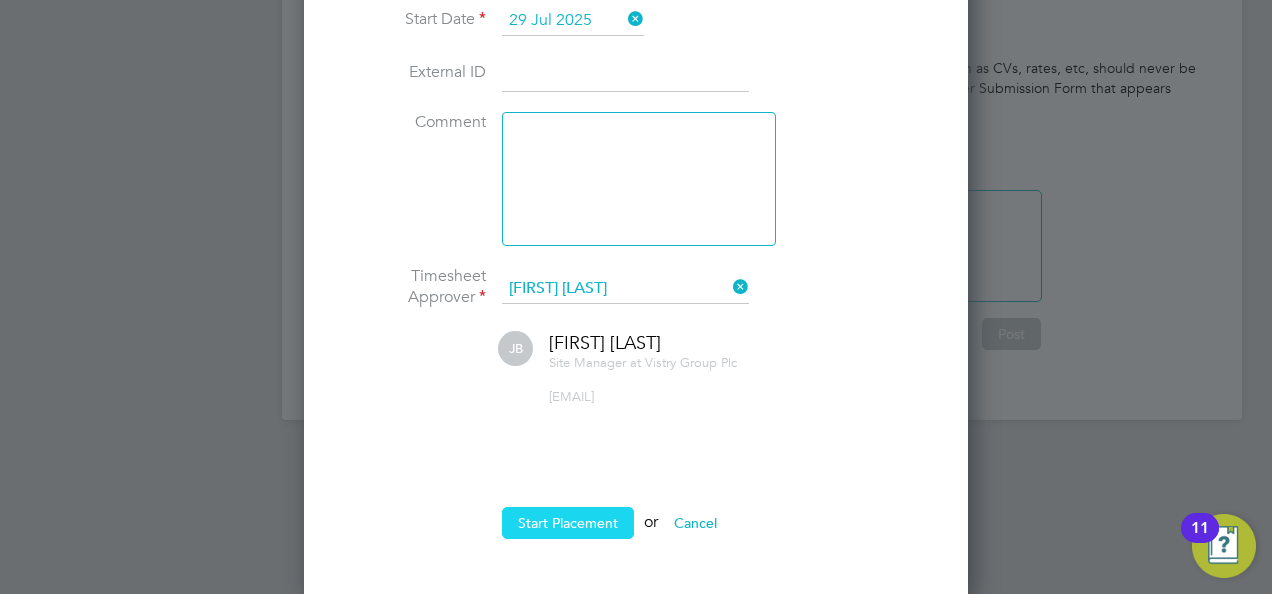 click on "Start Placement" 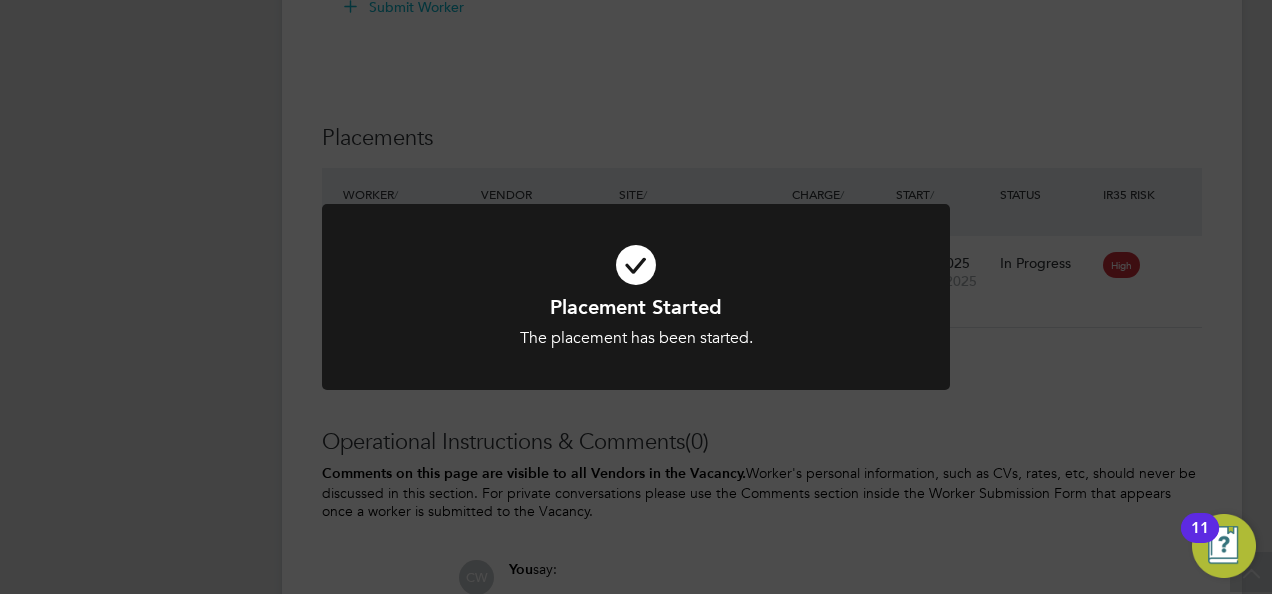 drag, startPoint x: 1063, startPoint y: 296, endPoint x: 1036, endPoint y: 293, distance: 27.166155 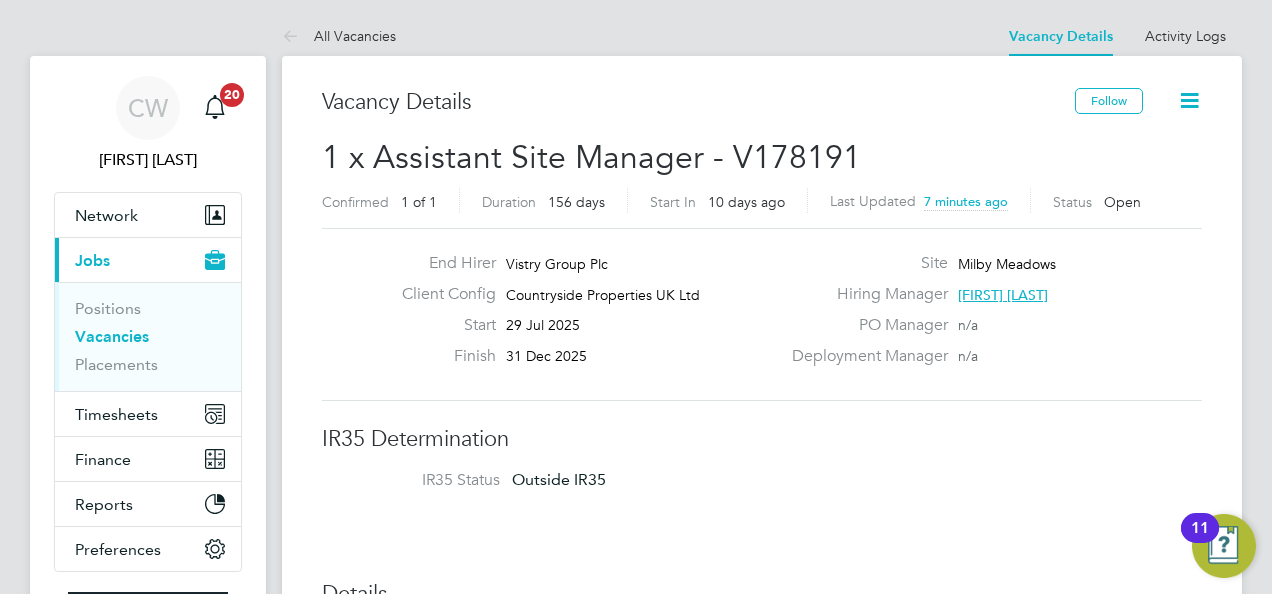 click 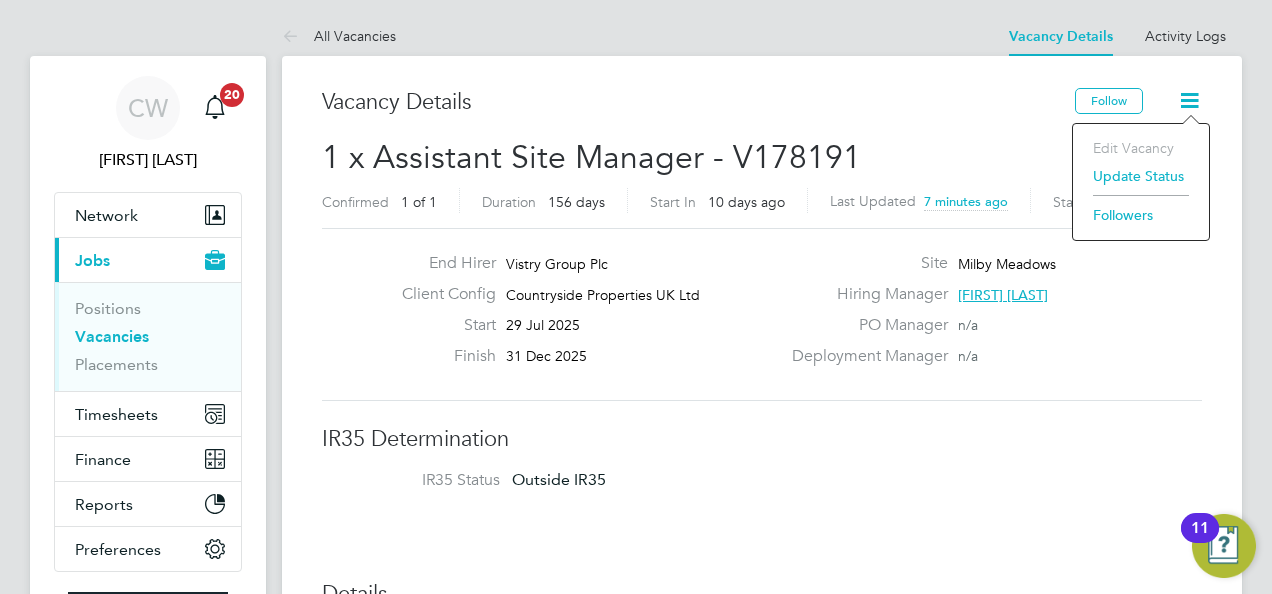 click on "Edit Vacancy" 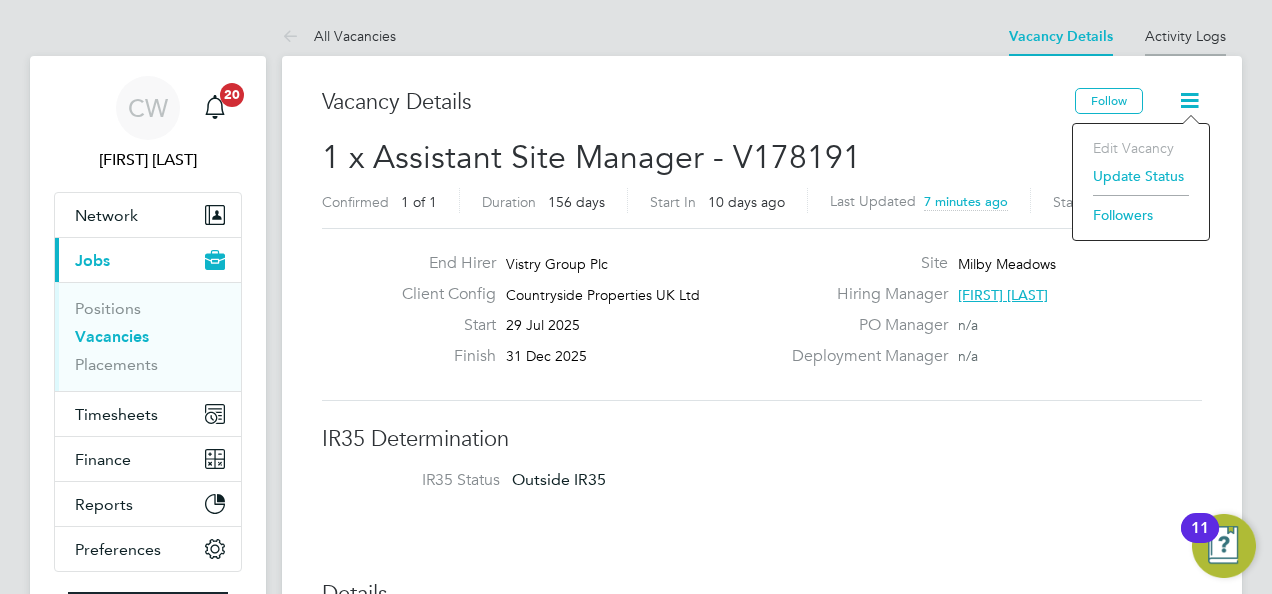 click on "Activity Logs" at bounding box center [1185, 36] 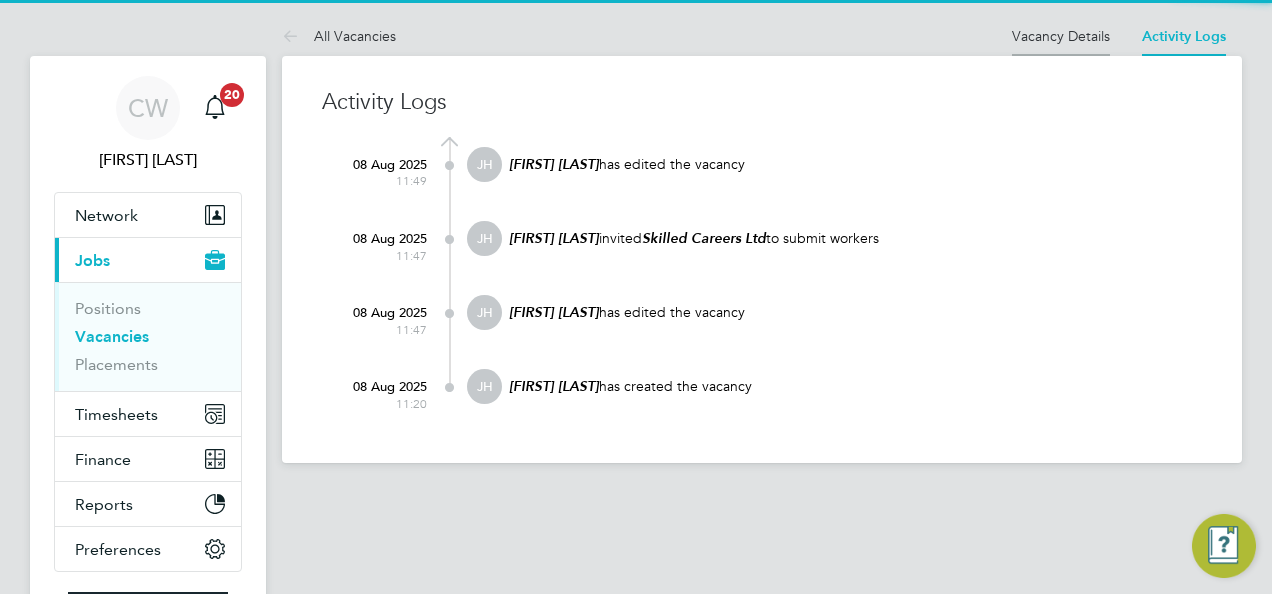 click on "Vacancy Details" at bounding box center (1061, 36) 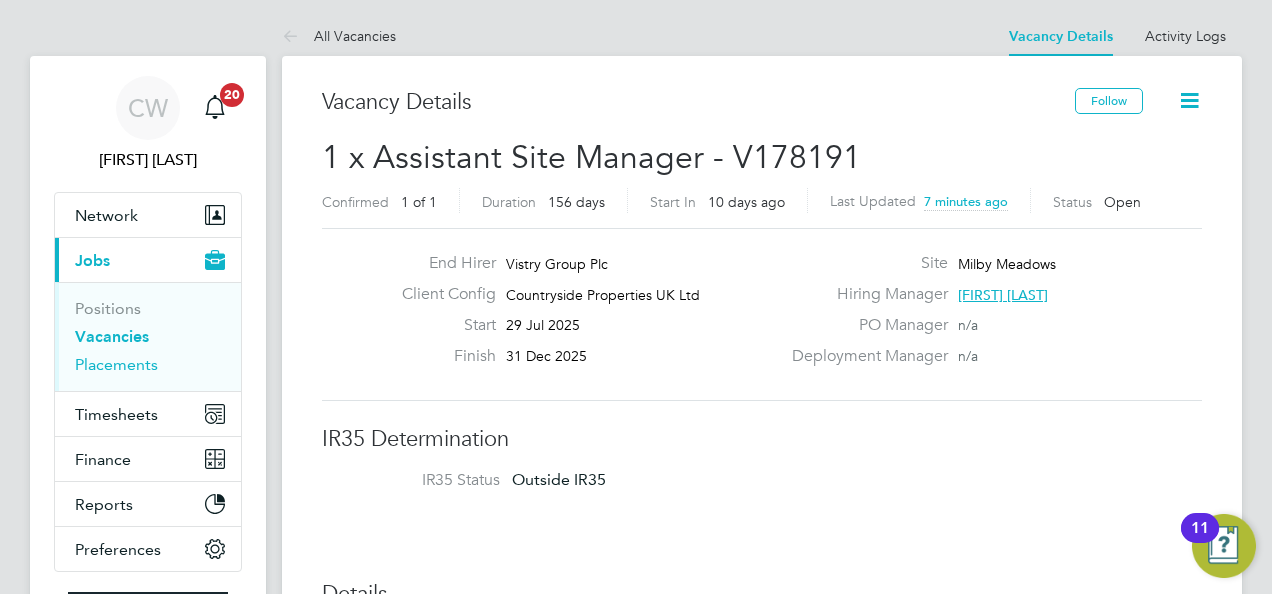 click on "Placements" at bounding box center [116, 364] 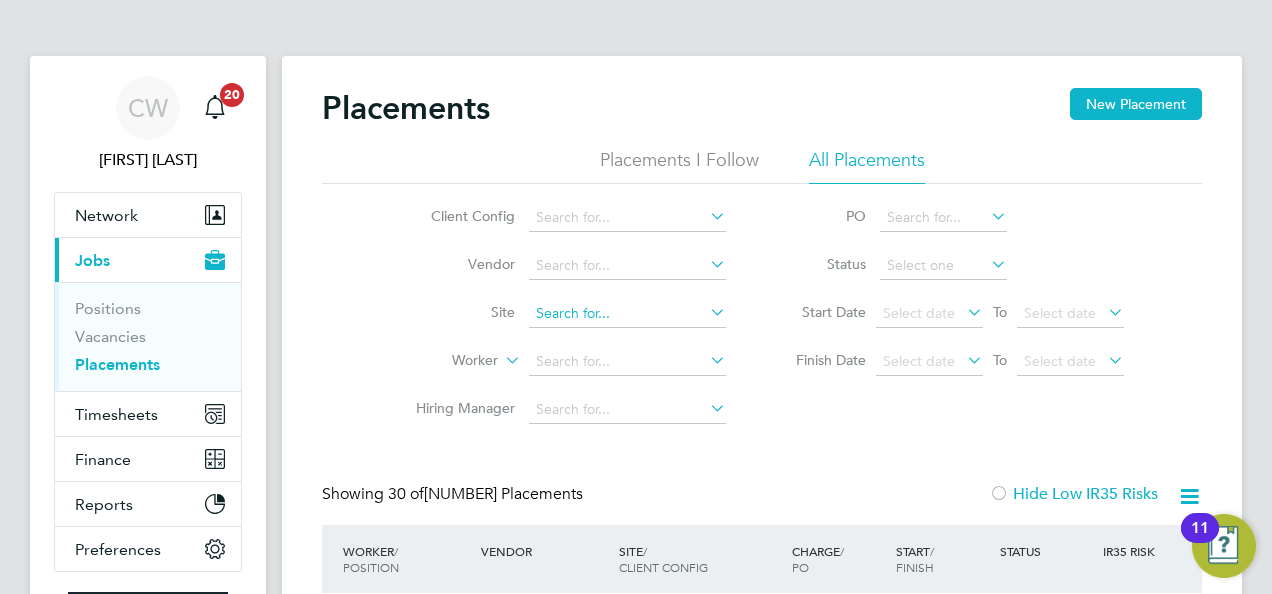 click 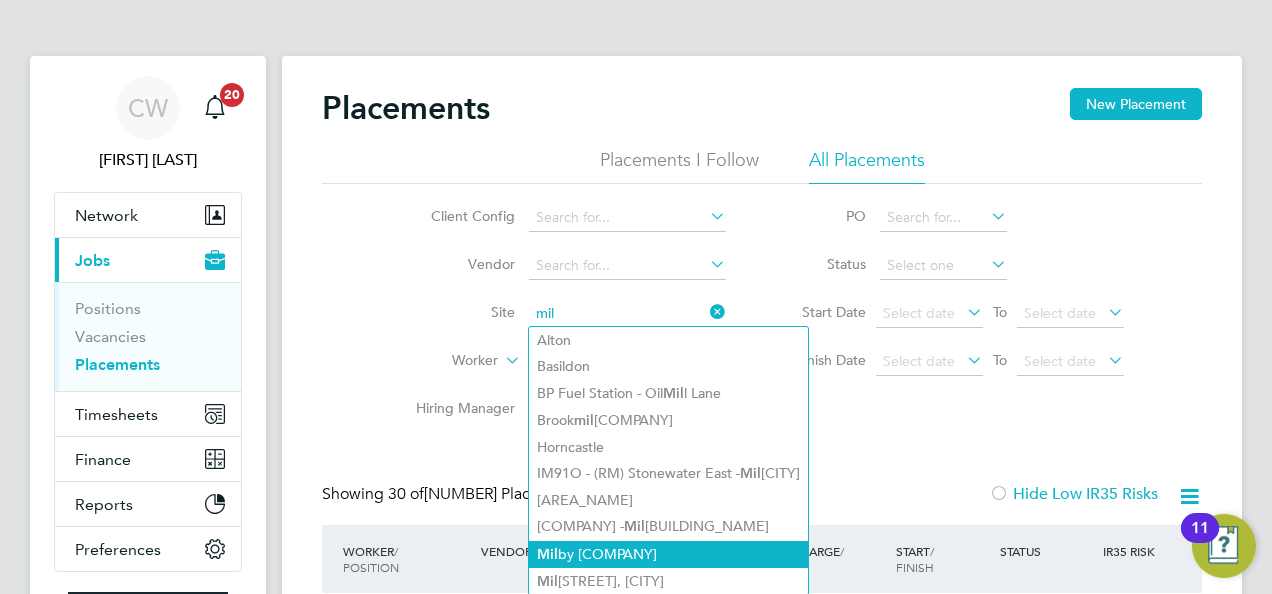 click on "Mil" 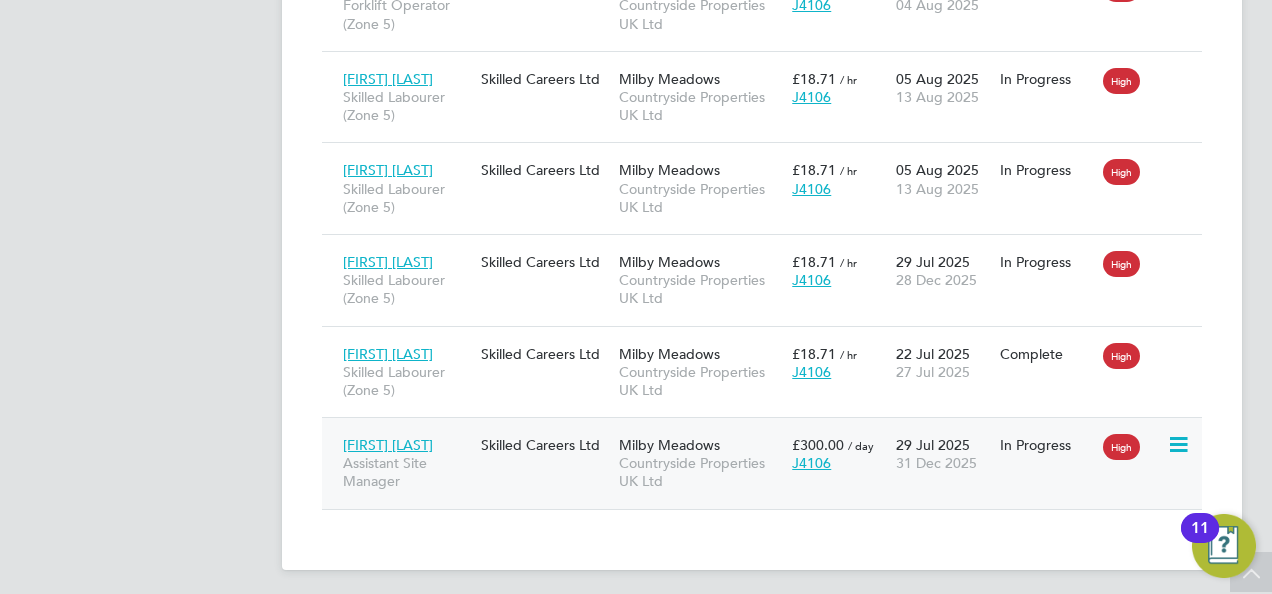 click on "Countryside Properties UK Ltd" 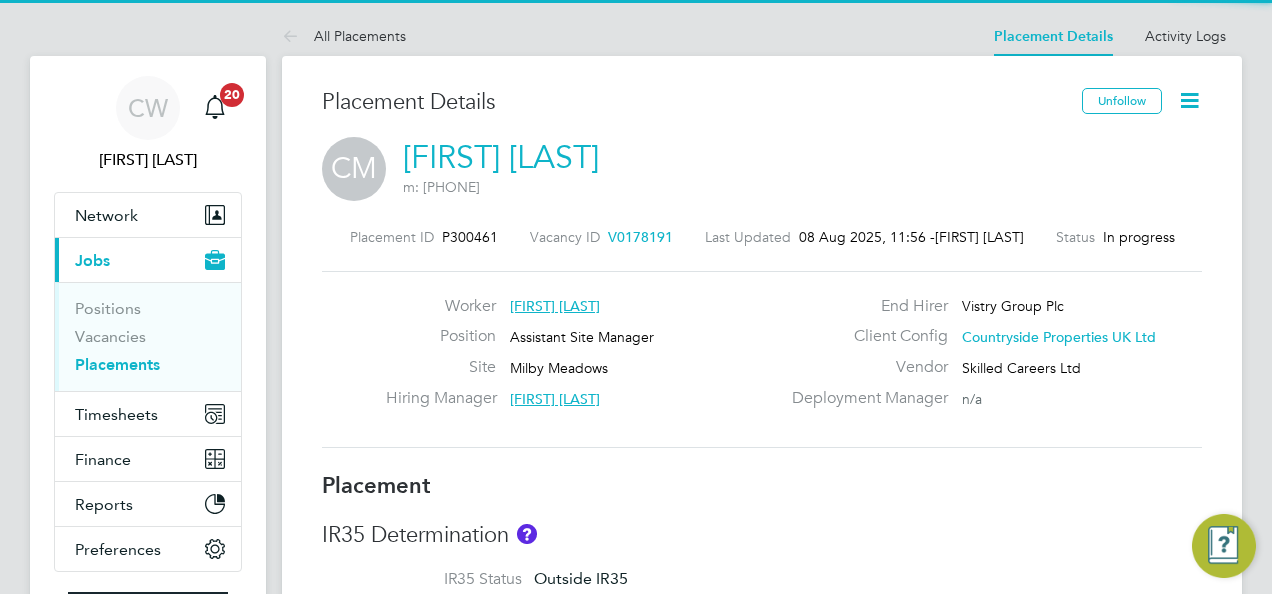 scroll, scrollTop: 0, scrollLeft: 0, axis: both 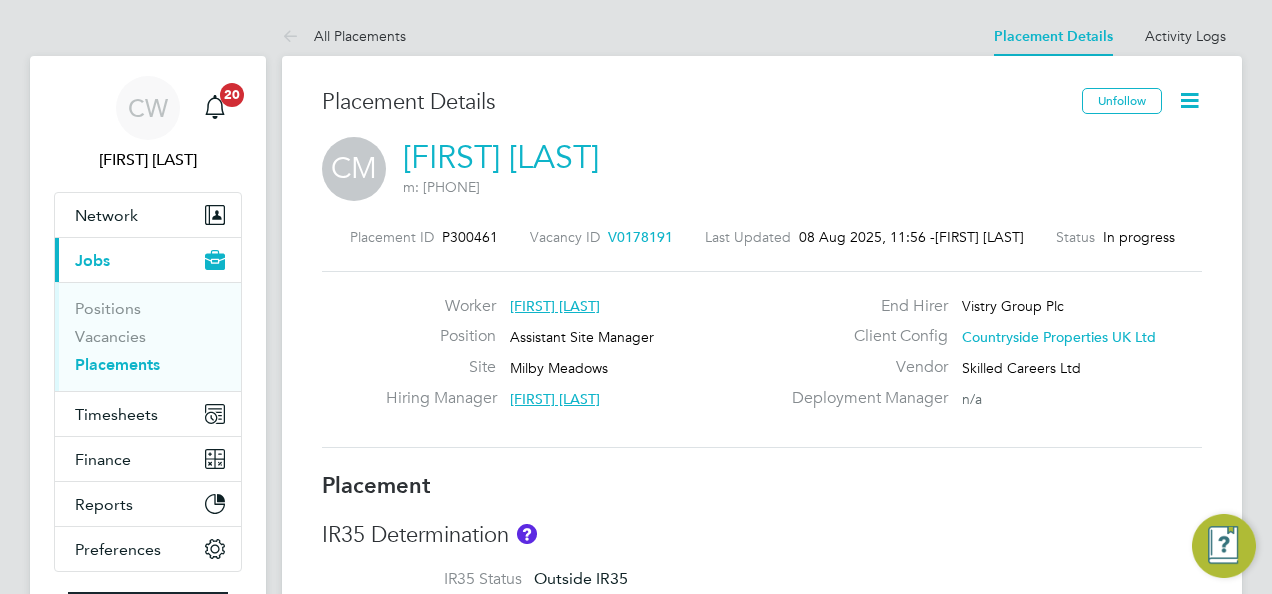 click 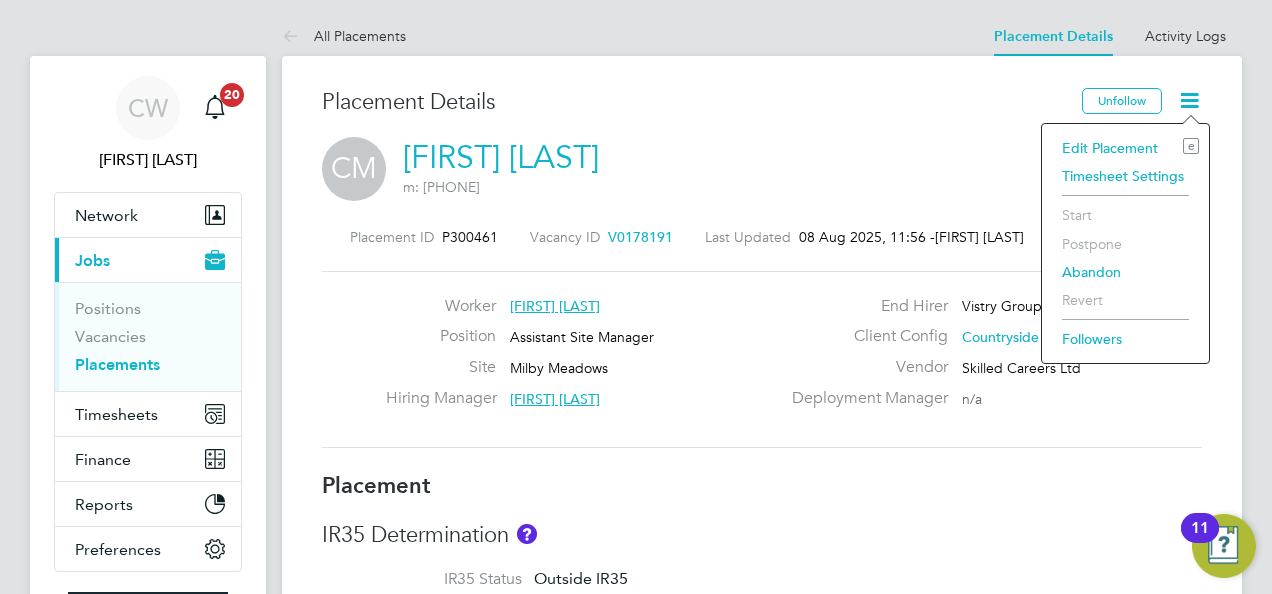 click on "Edit Placement e" 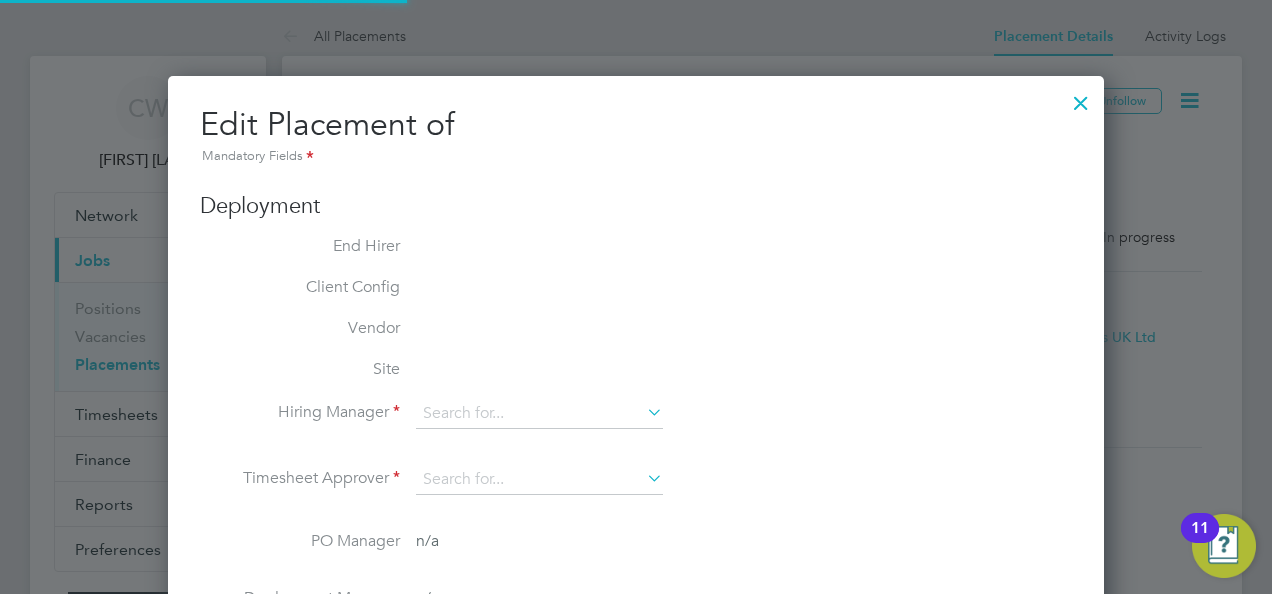 type on "[FIRST] [LAST]" 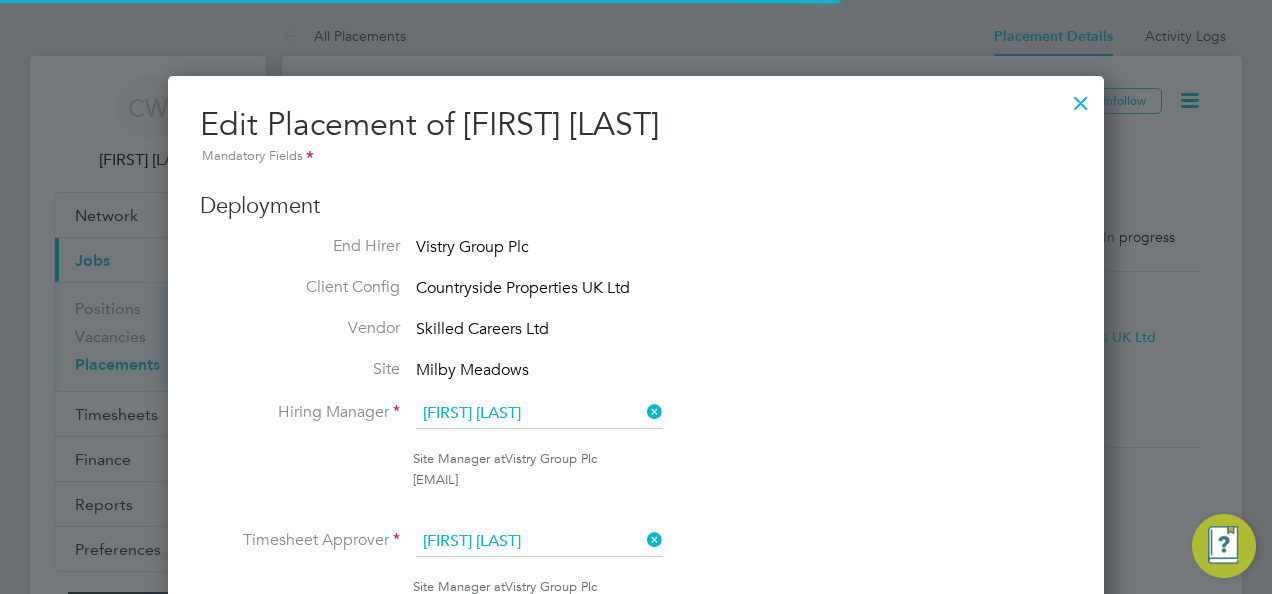 scroll, scrollTop: 10, scrollLeft: 10, axis: both 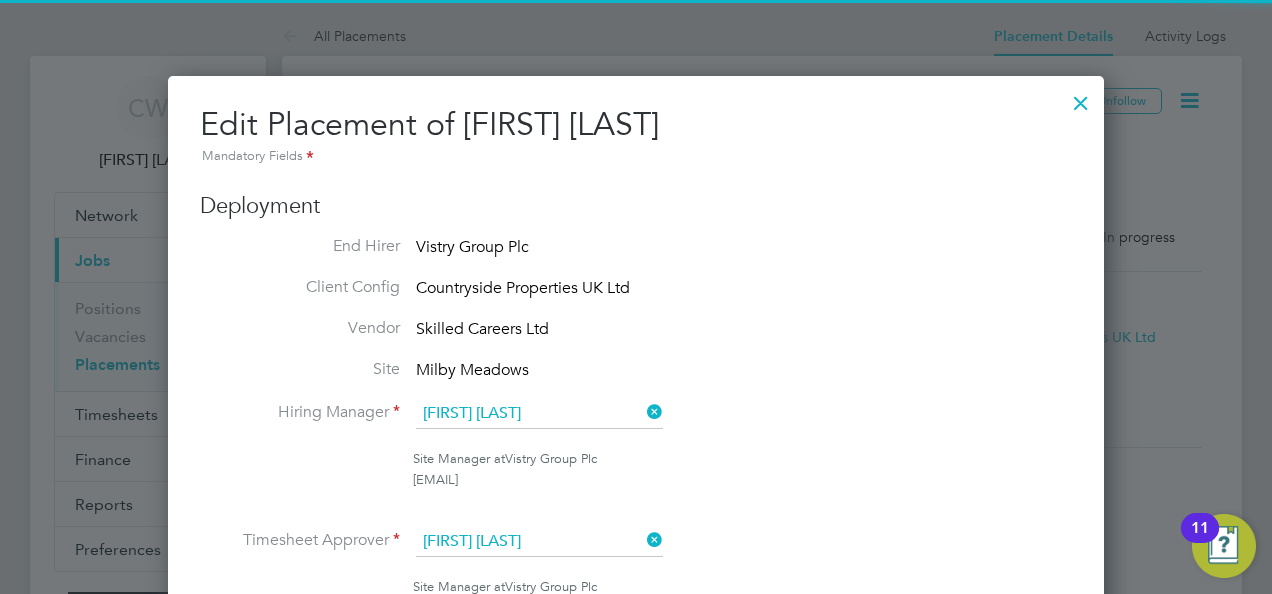 click at bounding box center [1081, 98] 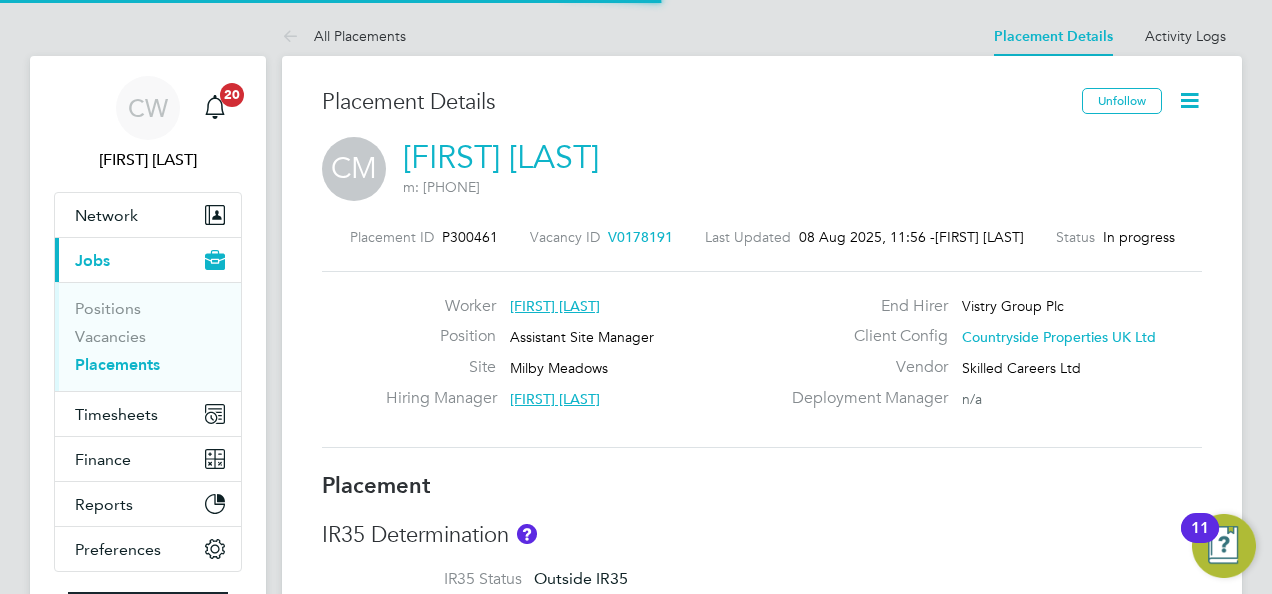 click 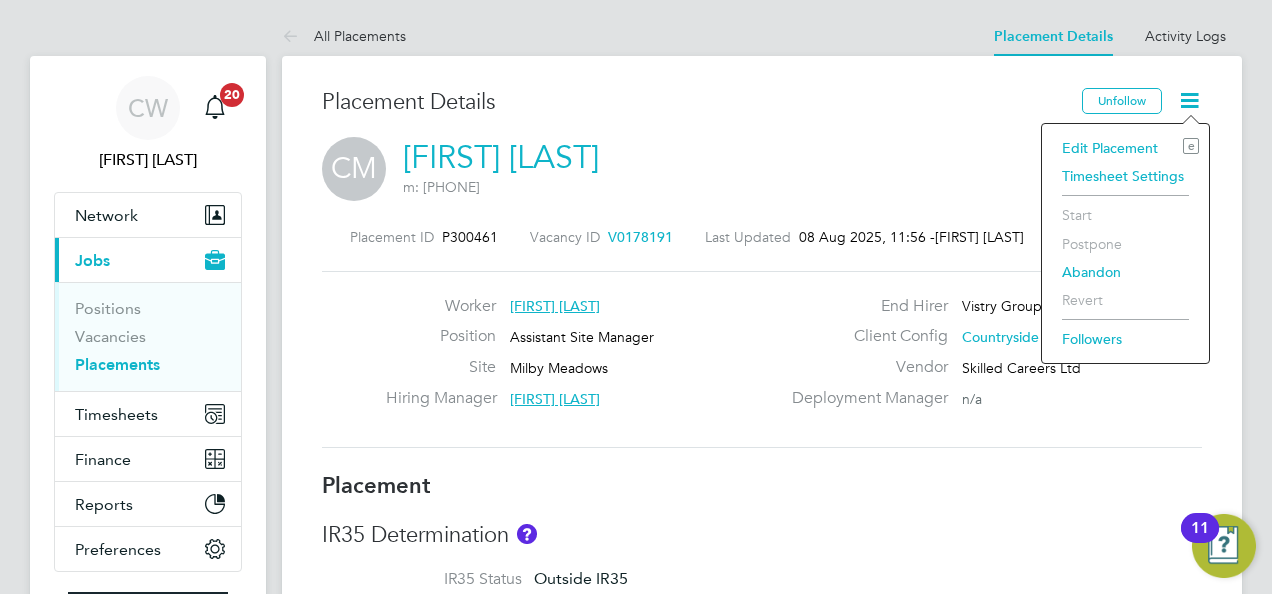 click on "Edit Placement e" 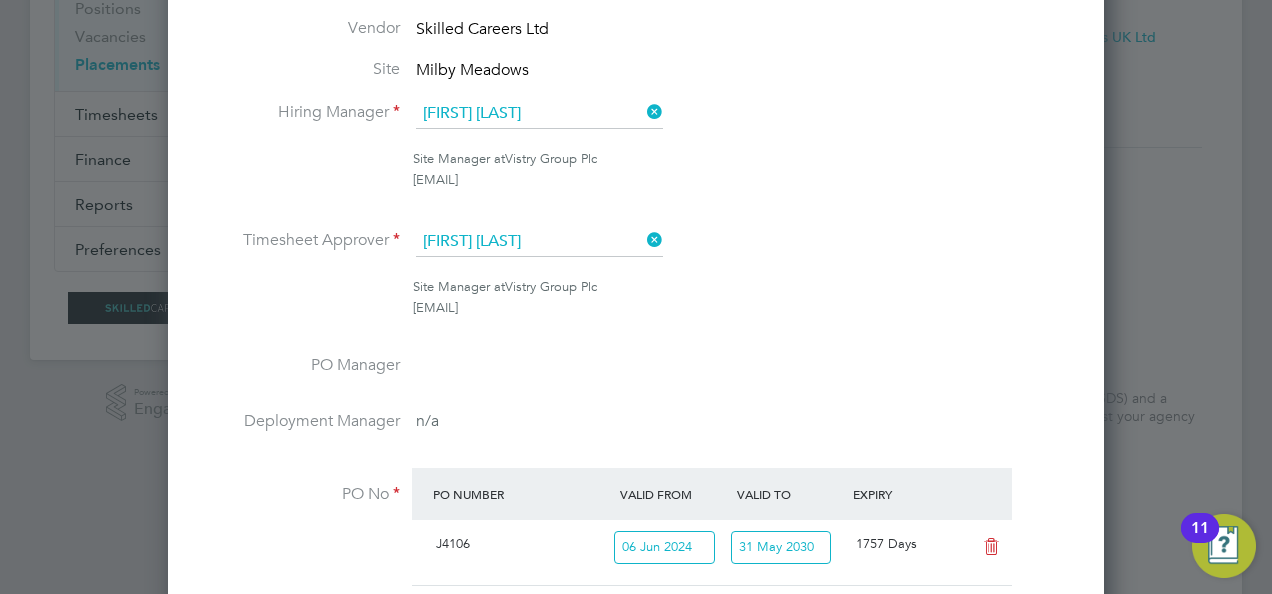 drag, startPoint x: 654, startPoint y: 230, endPoint x: 618, endPoint y: 230, distance: 36 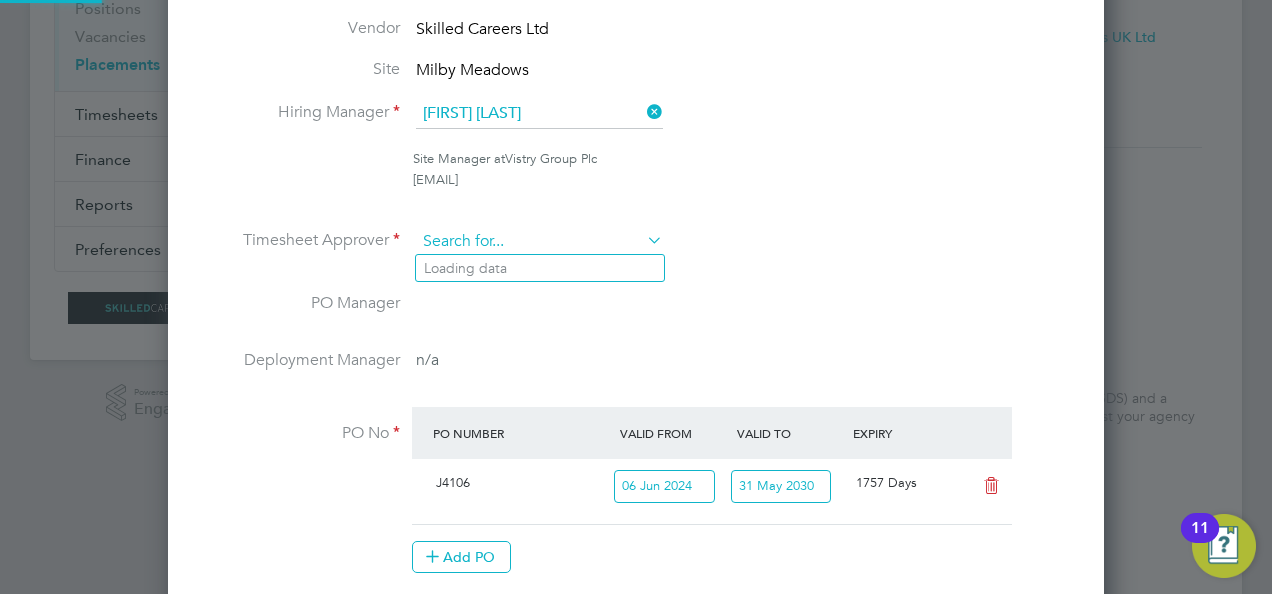 click at bounding box center [539, 242] 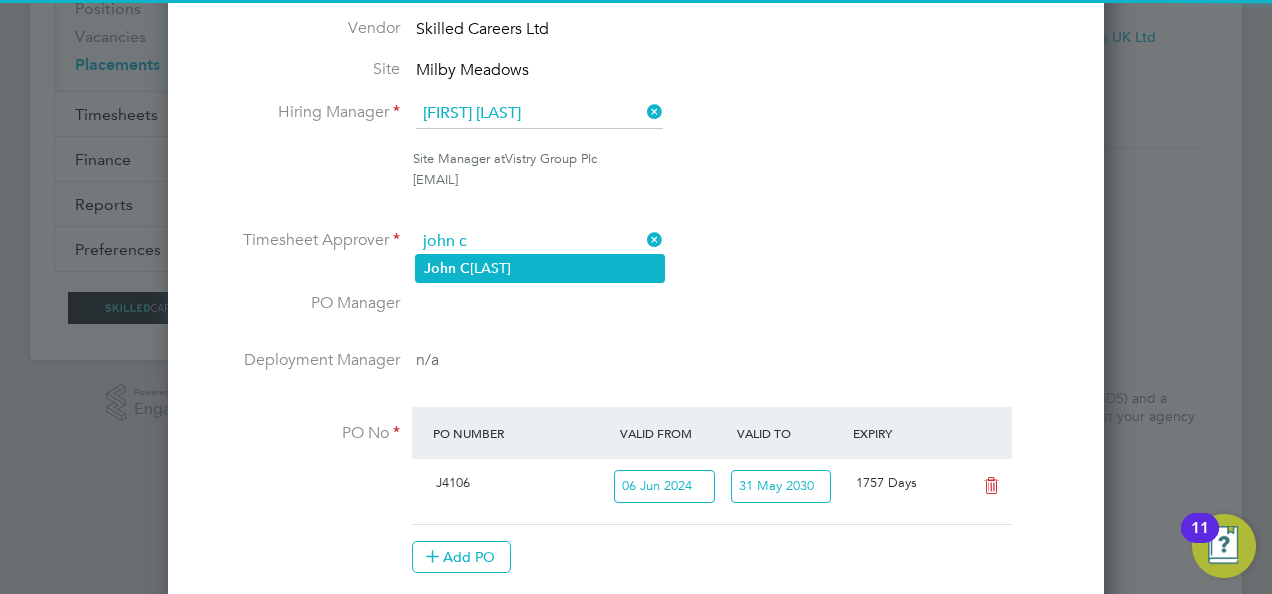 click on "[FIRST]   [LAST]" 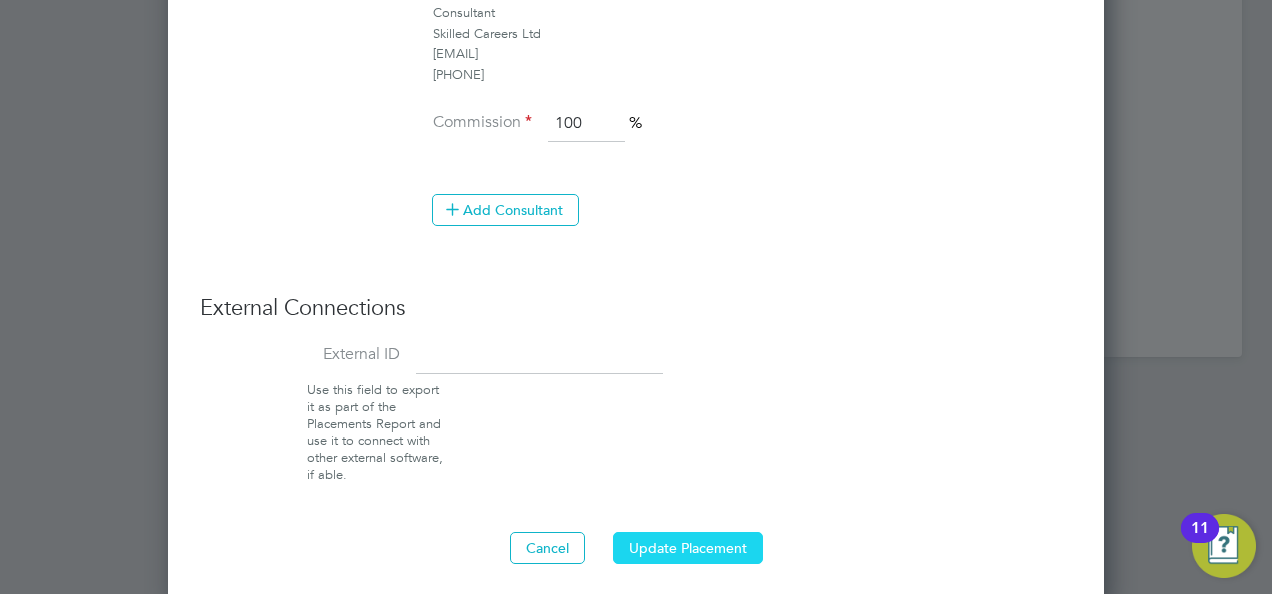 click on "Update Placement" at bounding box center (688, 548) 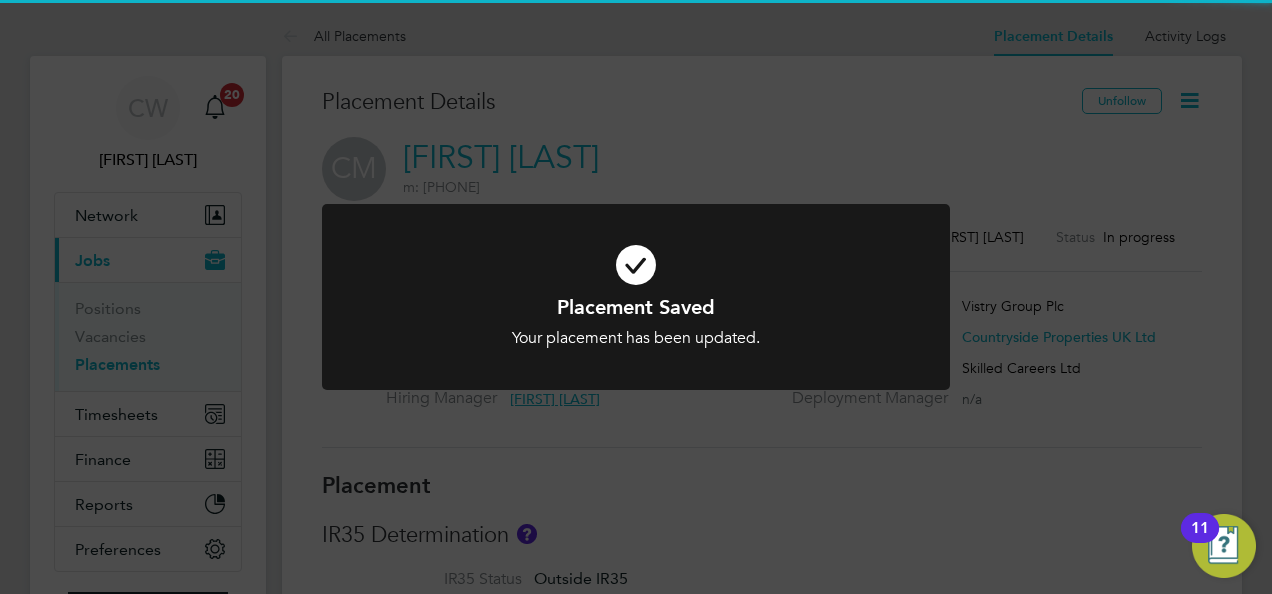 click on "Placement Saved Your placement has been updated. Cancel Okay" 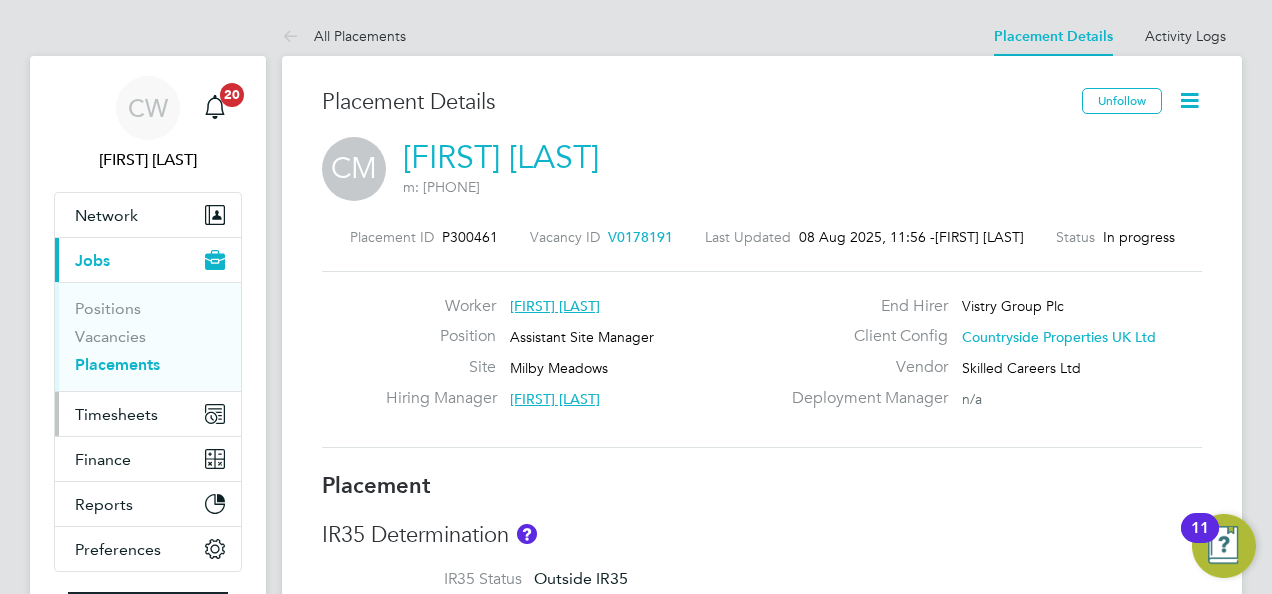 click on "Timesheets" at bounding box center (148, 414) 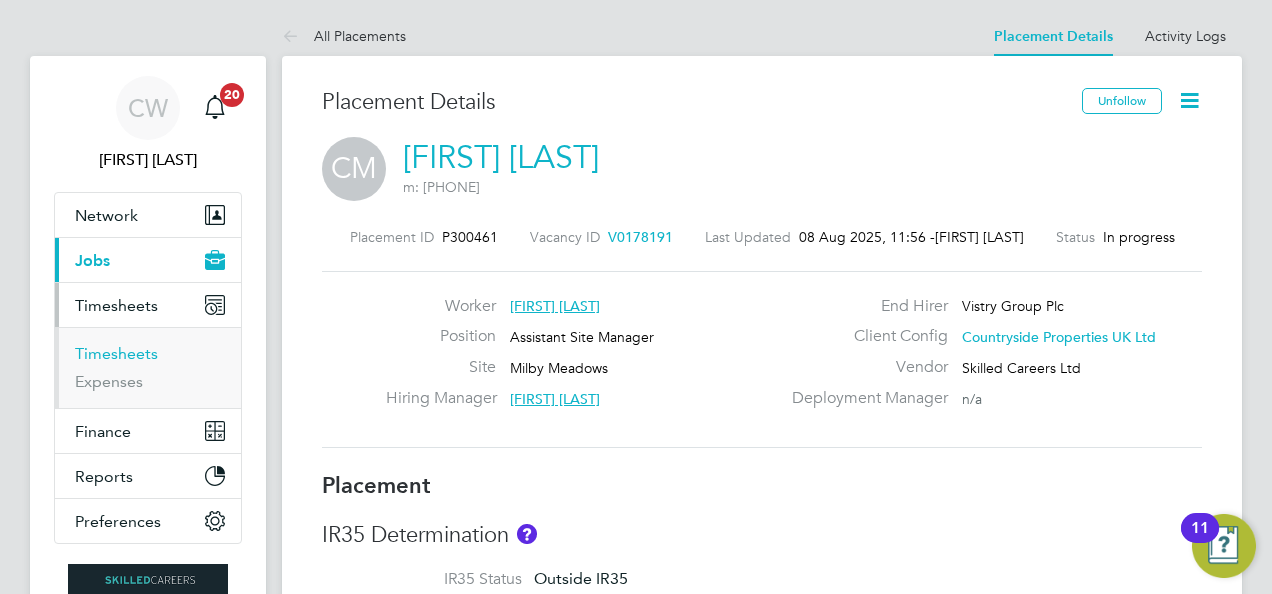 click on "Timesheets" at bounding box center (116, 353) 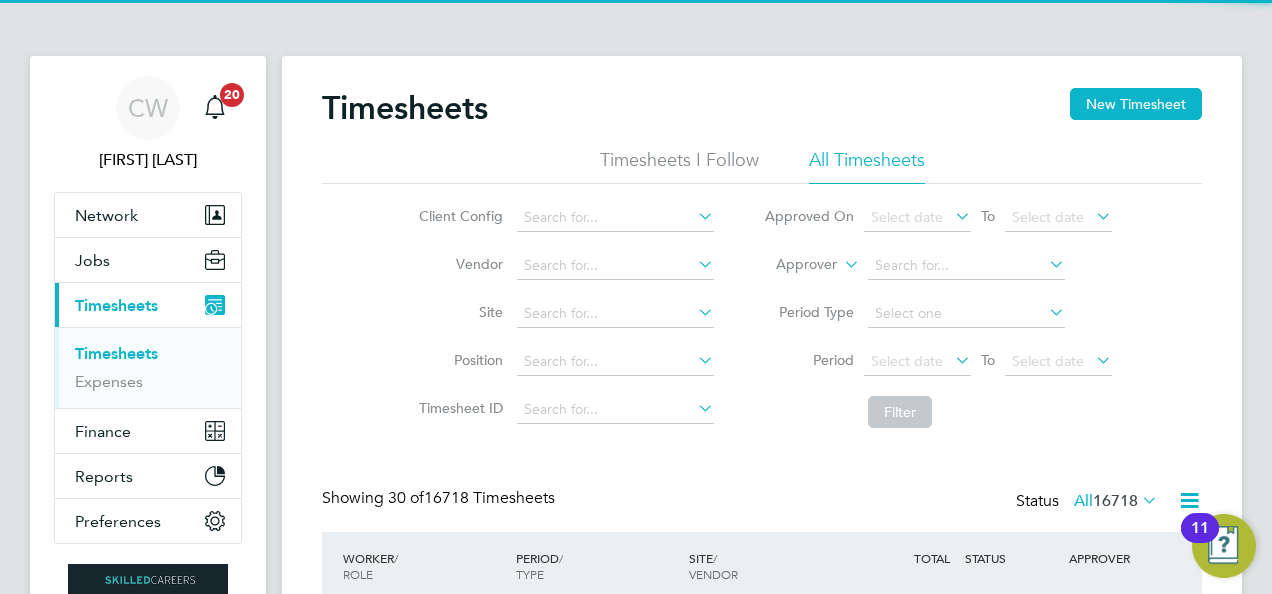 click on "Timesheets New Timesheet Timesheets I Follow All Timesheets Client Config   Vendor   Site   Position   Timesheet ID   Approved On
Select date
To
Select date
Approver     Period Type   Period
Select date
To
Select date
Filter Showing   30 of  16718 Timesheets Status  All  16718  WORKER  / ROLE WORKER  / PERIOD PERIOD  / TYPE SITE  / VENDOR TOTAL   TOTAL  / STATUS STATUS APPROVER [FIRST] [LAST] Handy Person (Zone 3)   4 - 10 Aug 2025 4 - 10 Aug 2025 Manual Meadow View, [CITY], [STATE] Skilled Careers Ltd £1,047.60 Submitted Submitted [FIRST] [LAST] [FIRST] [LAST] Assistant Site Manager WC   2 - 8 Aug 2025 2 - 8 Aug 2025 Manual PM23I - Greenwich SHDF Skilled Careers Ltd £1,232.15 Approved Approved [FIRST] [LAST] [FIRST] [LAST] Resident Liaison Officer WC   2 - 8 Aug 2025 2 - 8 Aug 2025 Manual PM24C - Brent Retrofit Skilled Careers Ltd £916.73 Submitted Submitted [FIRST] [LAST] [FIRST] [LAST] Administrator WC   2 - 8 Aug 2025 2 - 8 Aug 2025 Manual Skilled Careers Ltd" 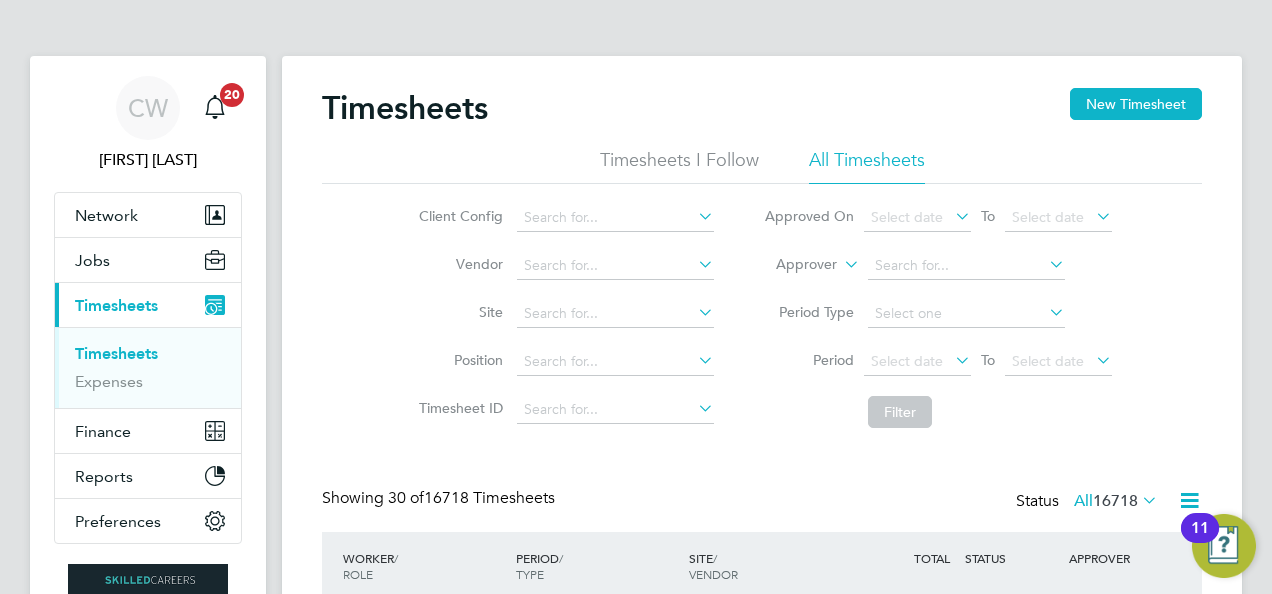 drag, startPoint x: 1126, startPoint y: 96, endPoint x: 973, endPoint y: 148, distance: 161.59517 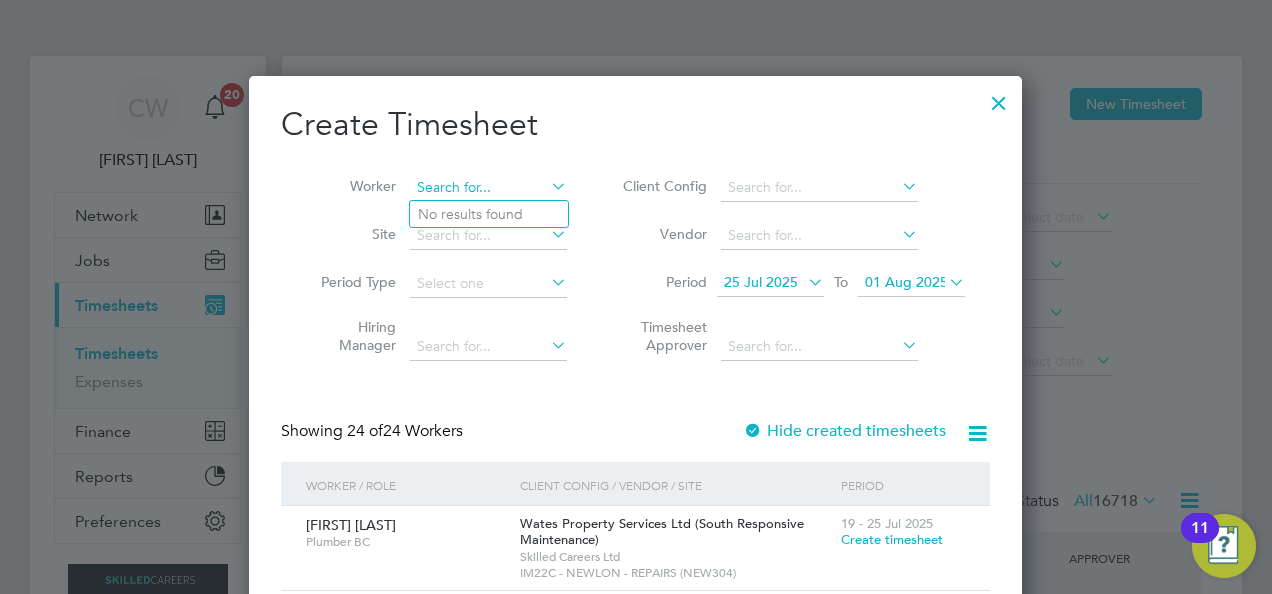 click at bounding box center (488, 188) 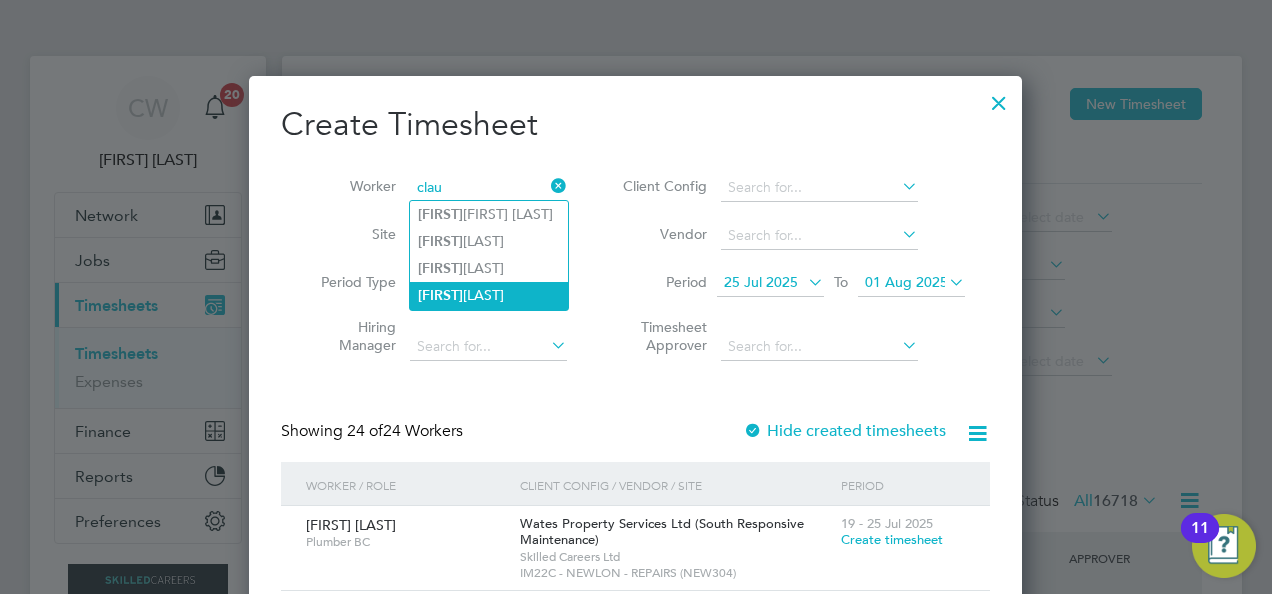 click on "[FIRST] [LAST]" 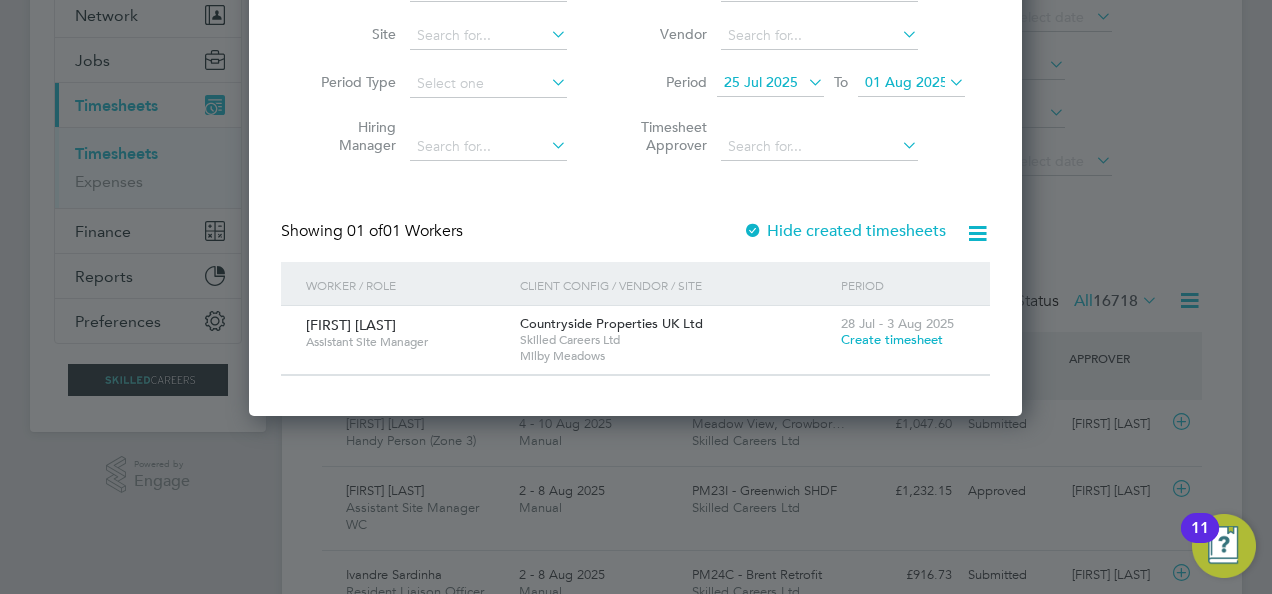 click on "Create timesheet" at bounding box center (892, 339) 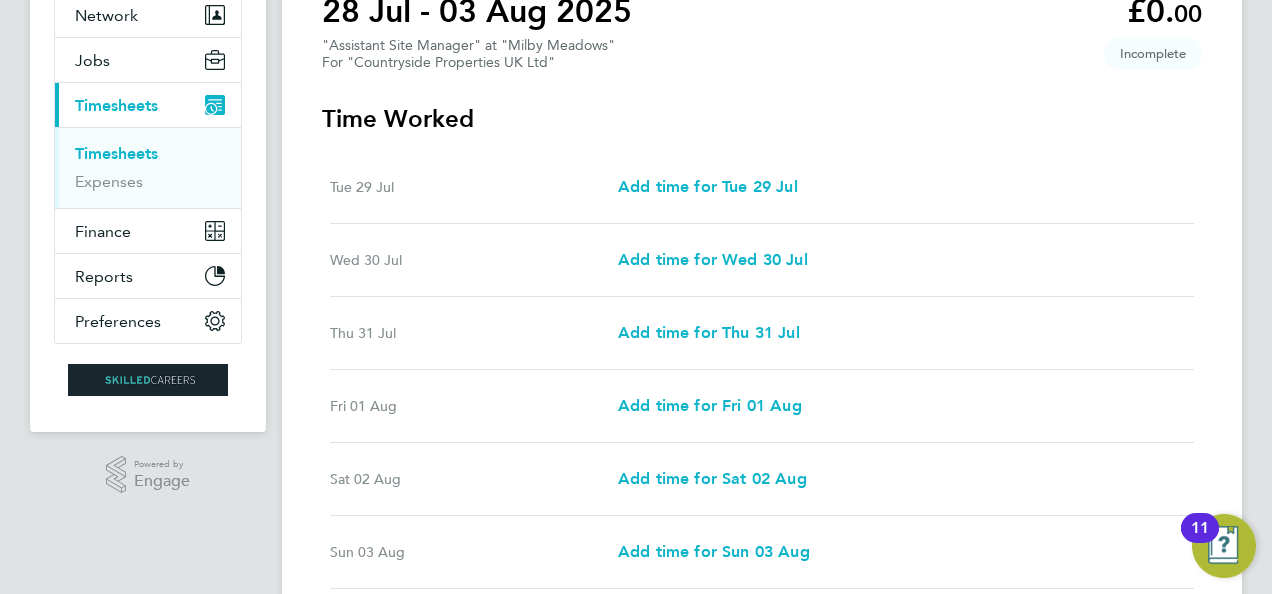 click on "Tue 29 Jul   Add time for Tue 29 Jul   Add time for Tue 29 Jul" at bounding box center (762, 187) 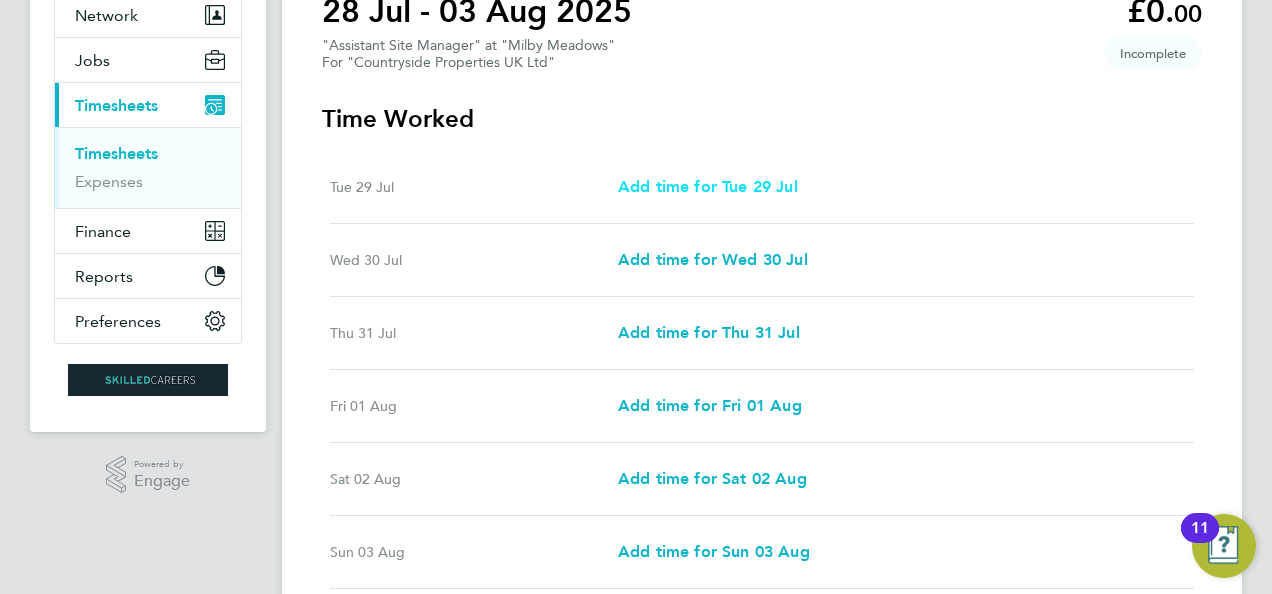 click on "Add time for Tue 29 Jul" at bounding box center (708, 186) 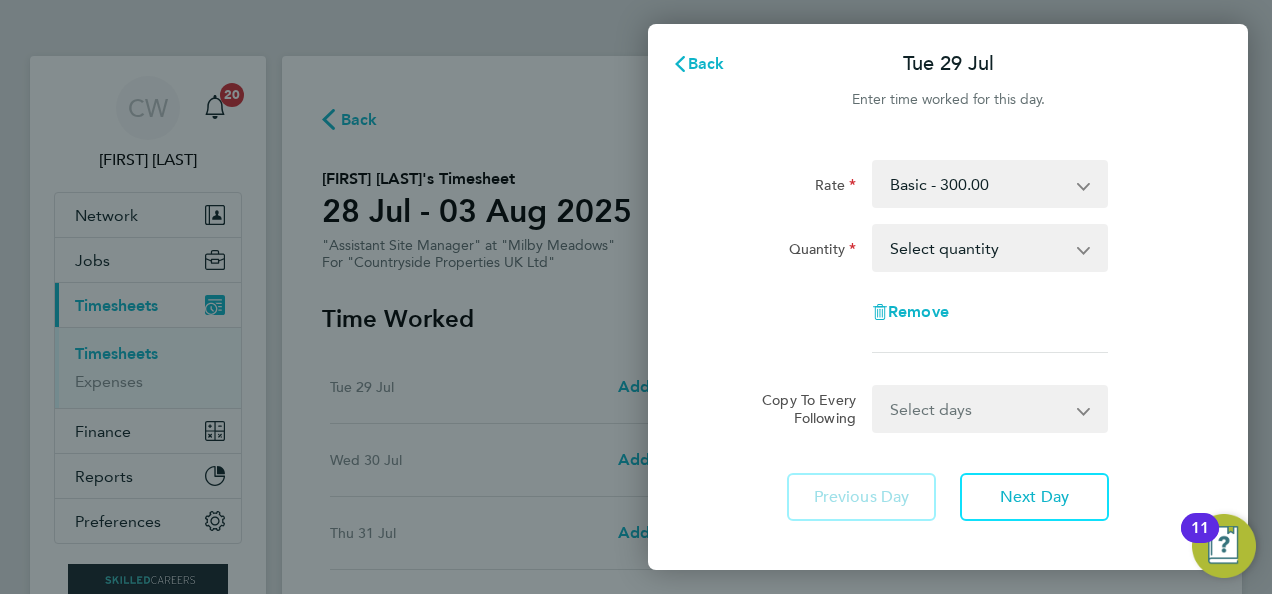click on "Select quantity   0.5   1" at bounding box center [978, 248] 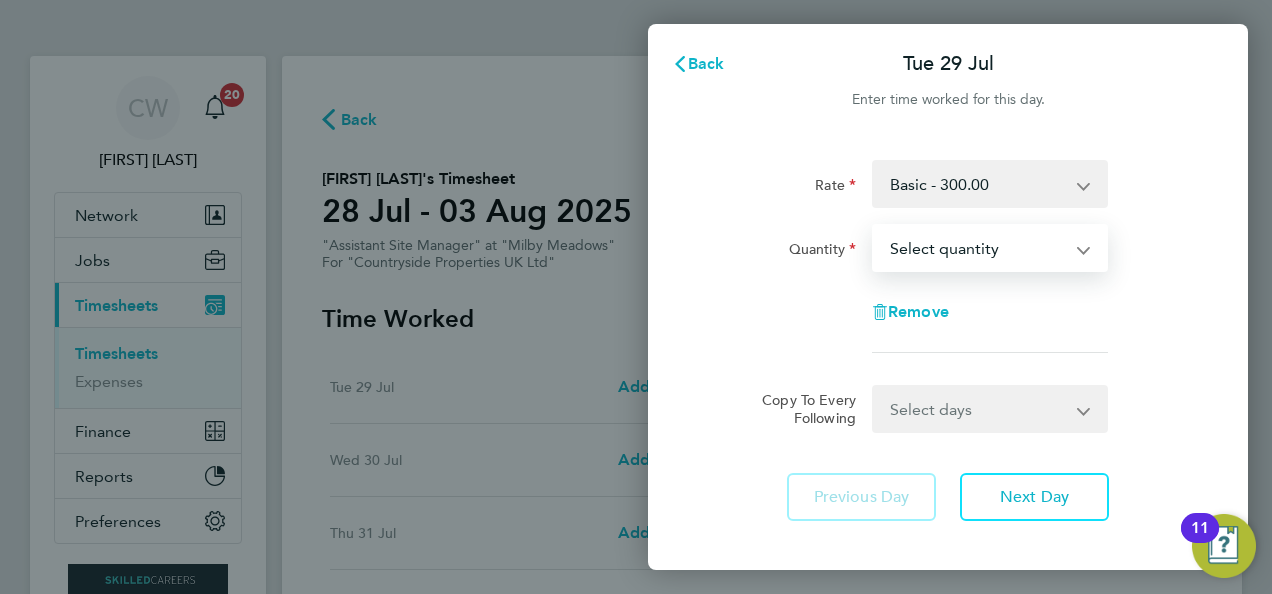 select on "1" 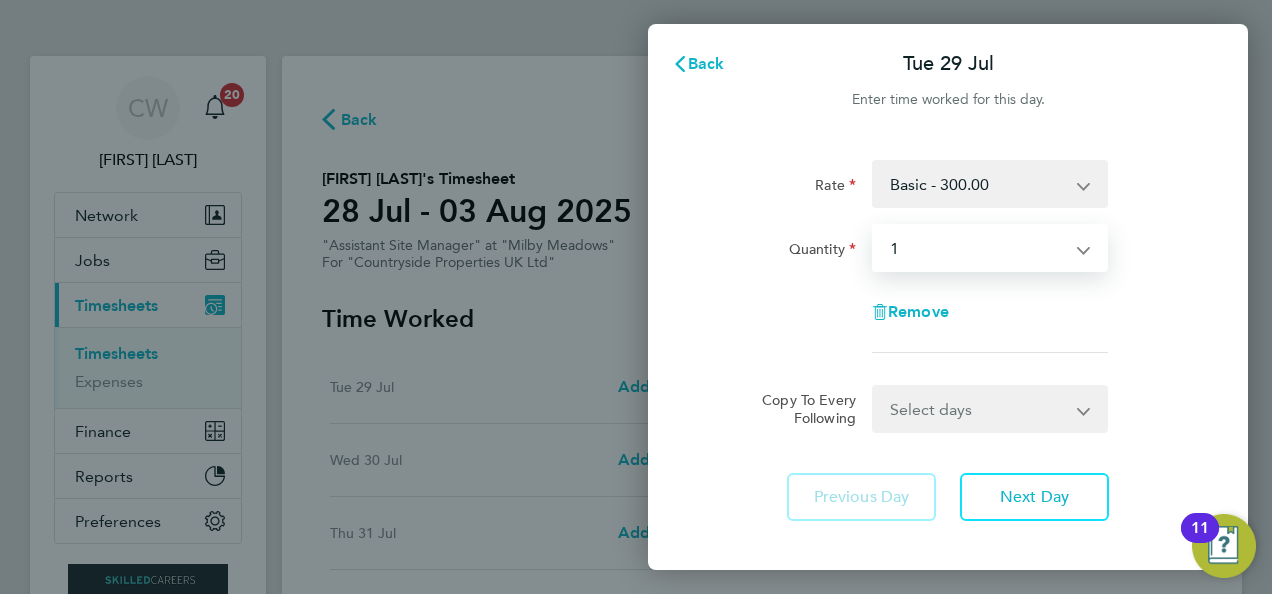 click on "Select quantity   0.5   1" at bounding box center [978, 248] 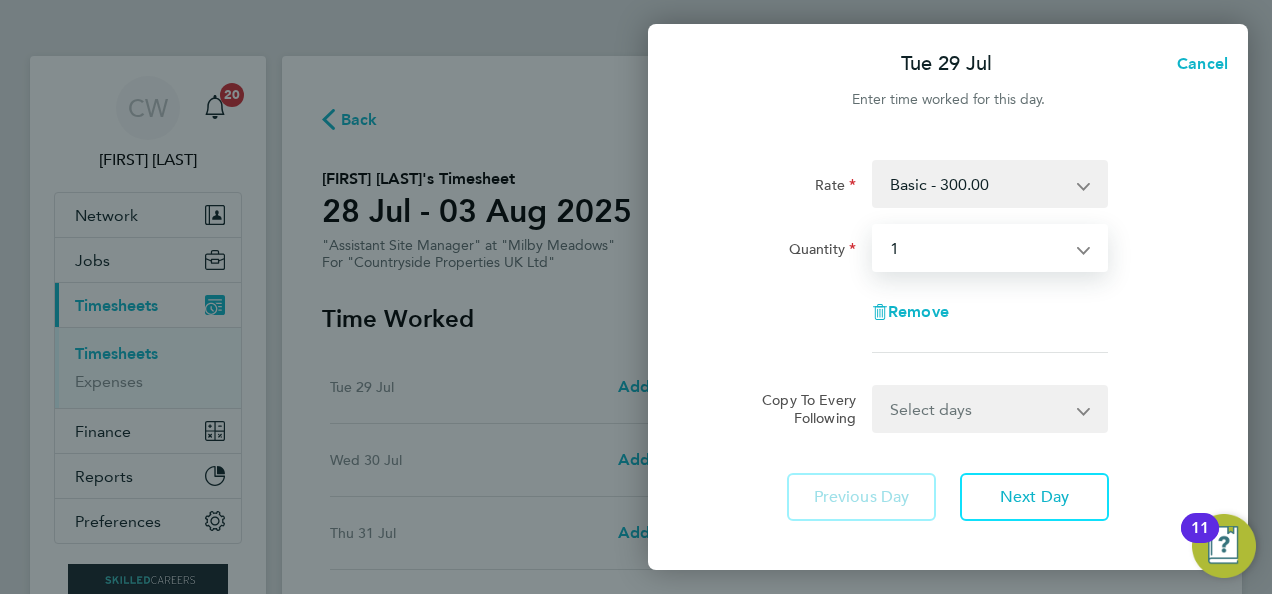 click on "Select days   Day   Weekday (Mon-Fri)   Weekend (Sat-Sun)   Wednesday   Thursday   Friday   Saturday   Sunday" at bounding box center (979, 409) 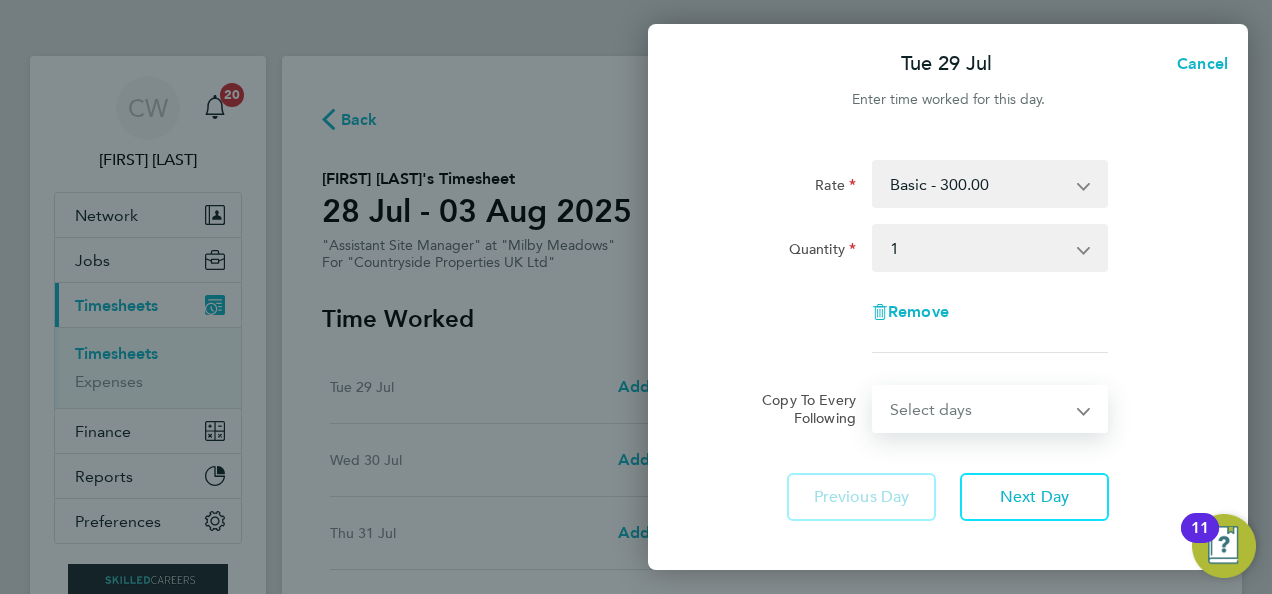 select on "WEEKDAY" 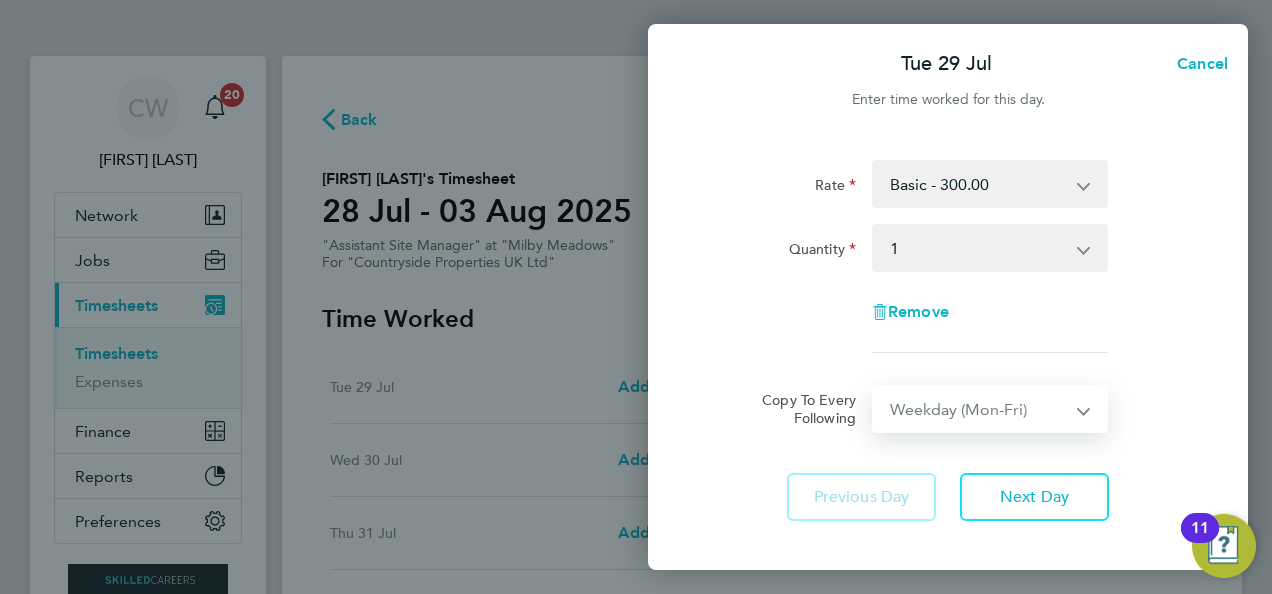 click on "Select days   Day   Weekday (Mon-Fri)   Weekend (Sat-Sun)   Wednesday   Thursday   Friday   Saturday   Sunday" at bounding box center (979, 409) 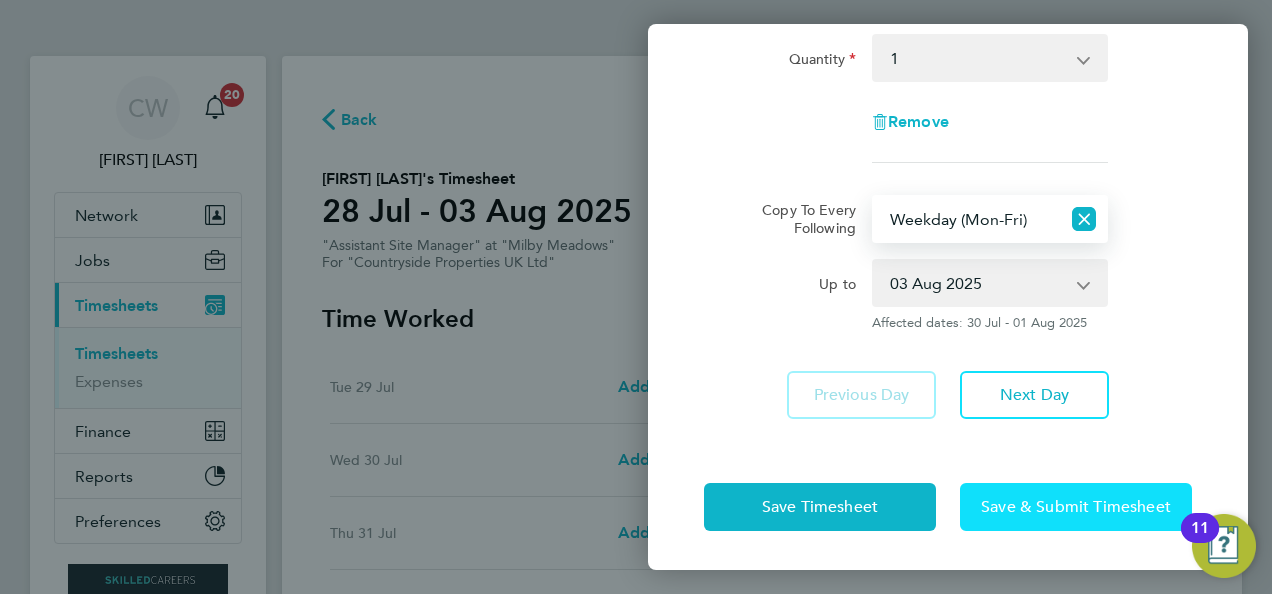 click on "Save & Submit Timesheet" 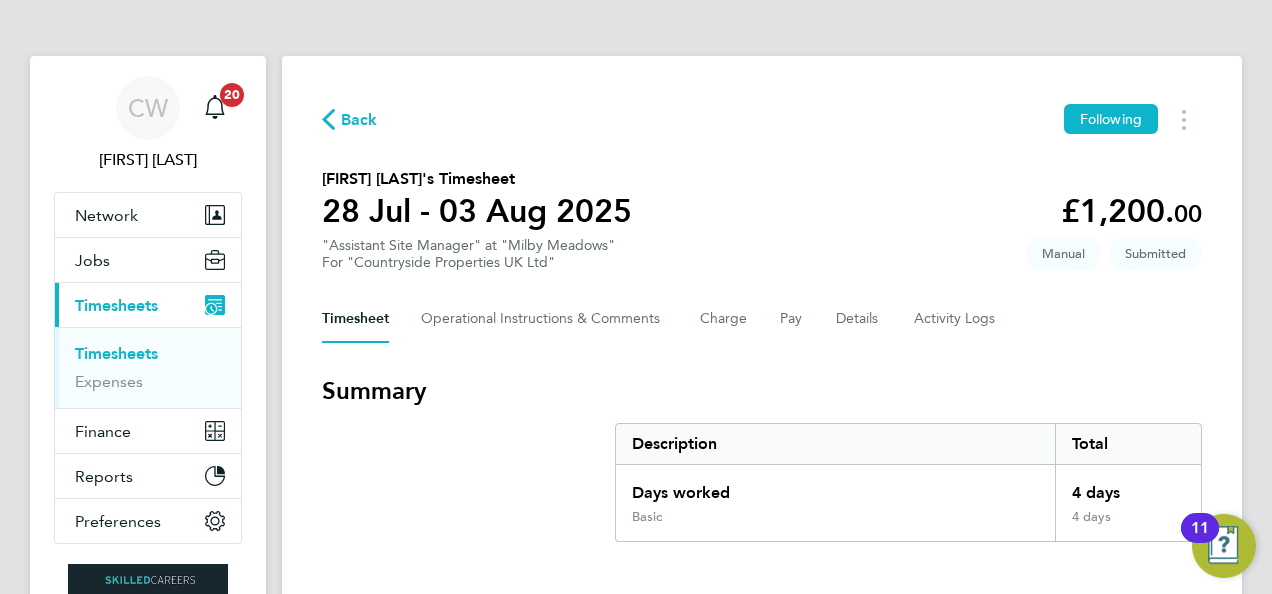 click on "Timesheets" at bounding box center (116, 353) 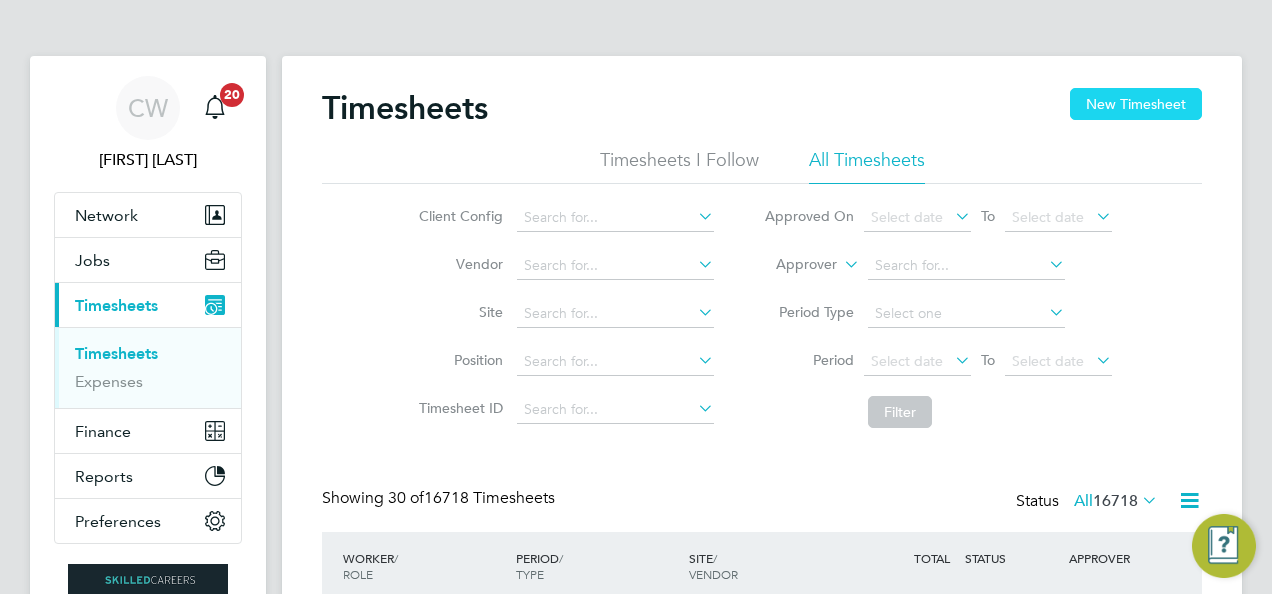 click on "New Timesheet" 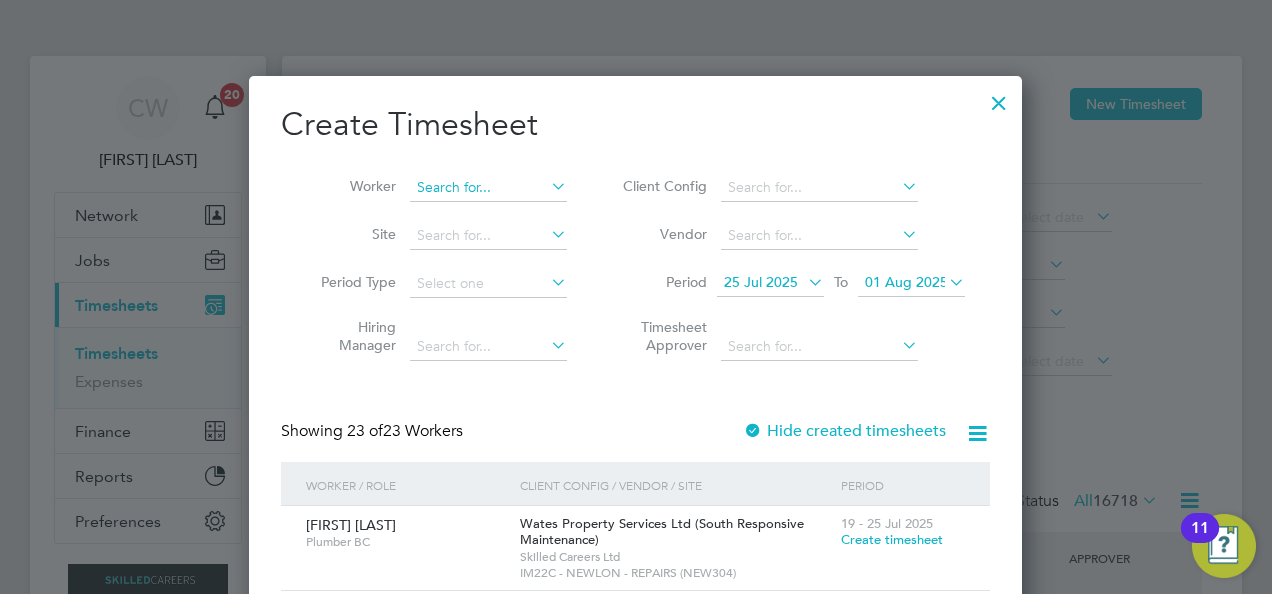 click at bounding box center (488, 188) 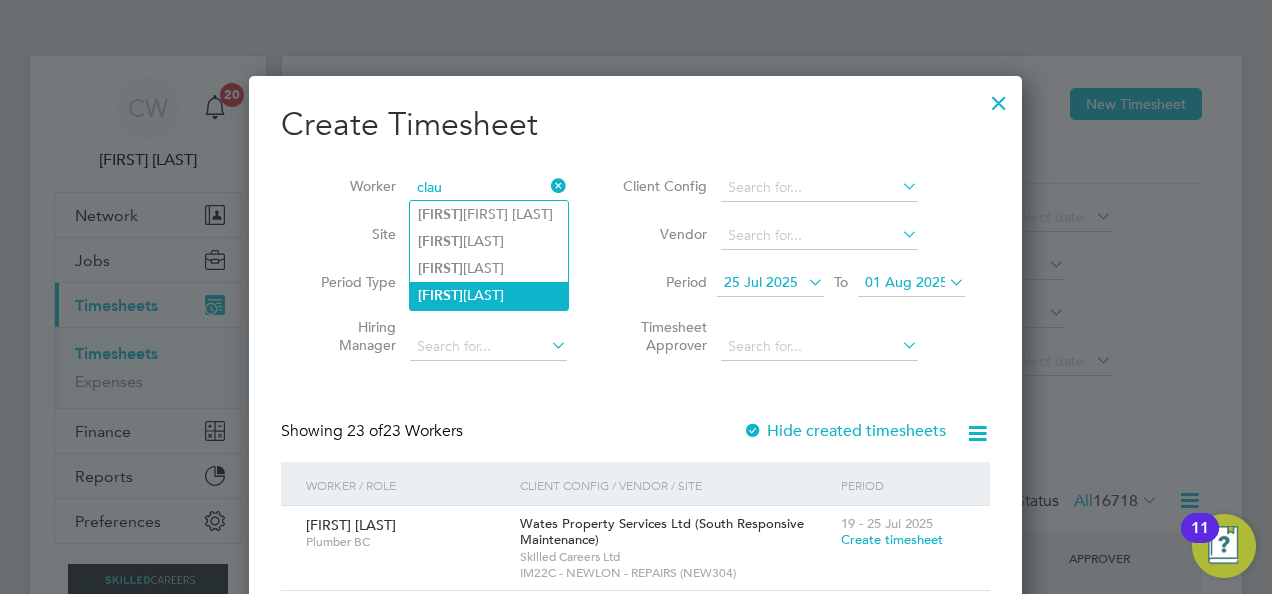 click on "[FIRST] [LAST]" 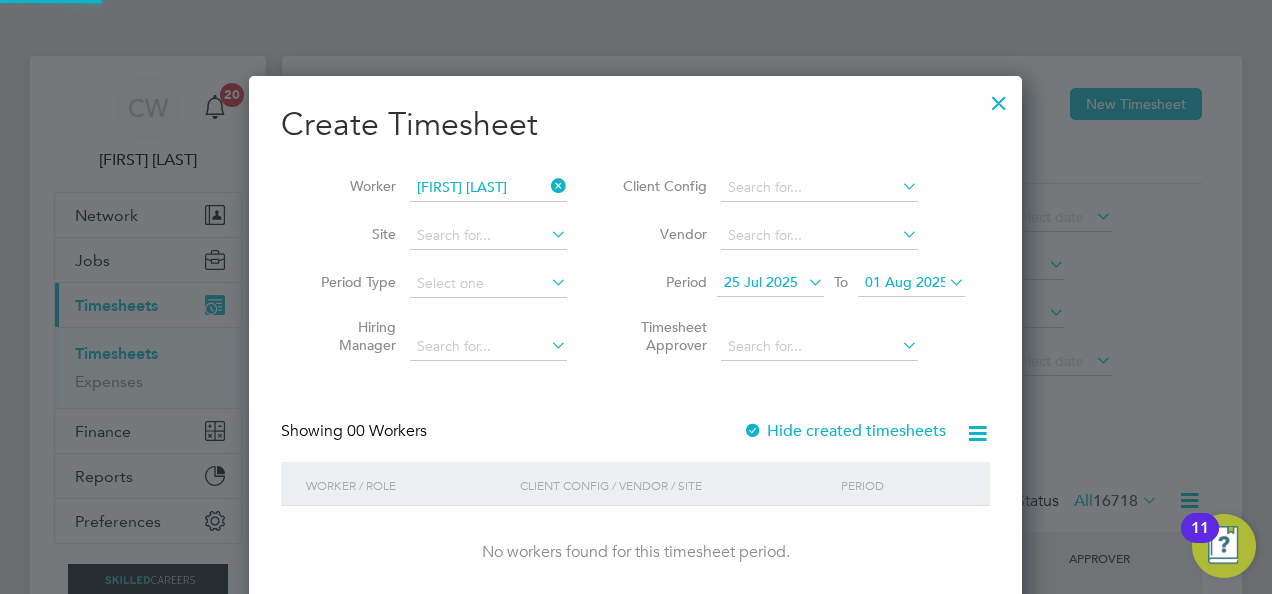 click on "25 Jul 2025" at bounding box center (770, 283) 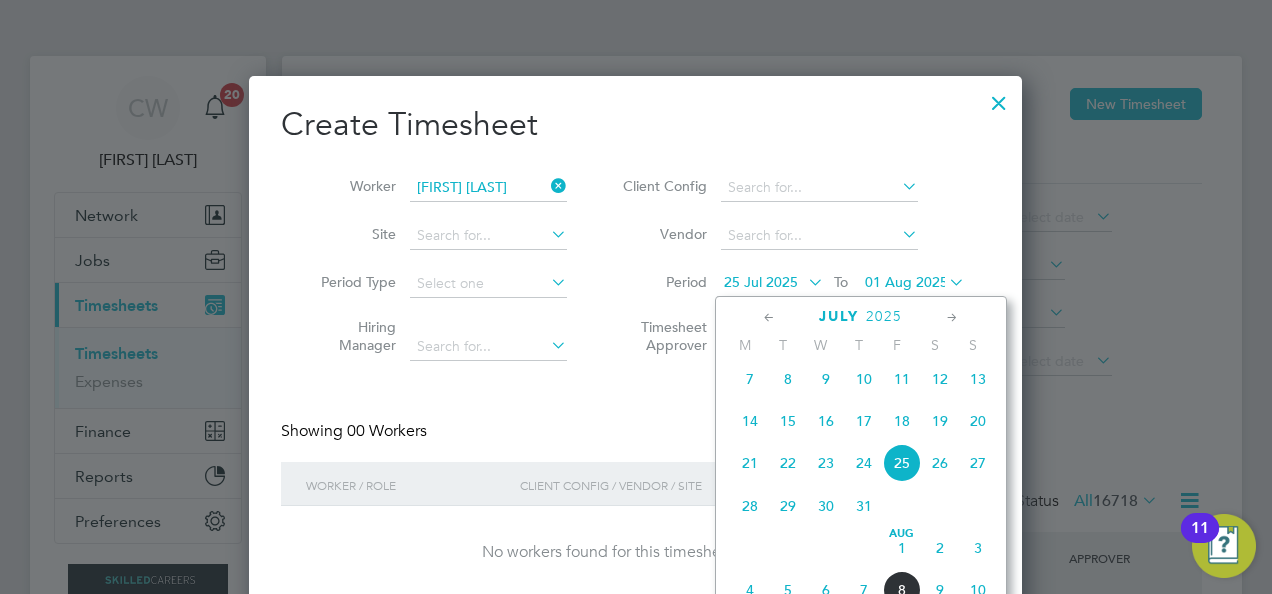 click on "28" 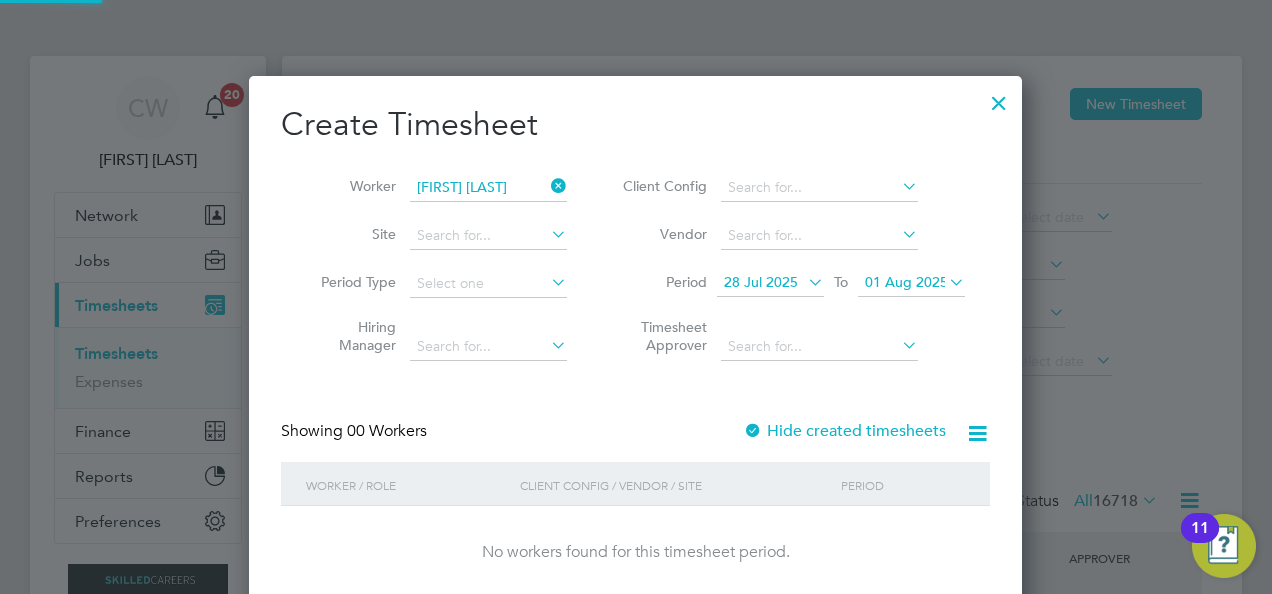 click at bounding box center [945, 282] 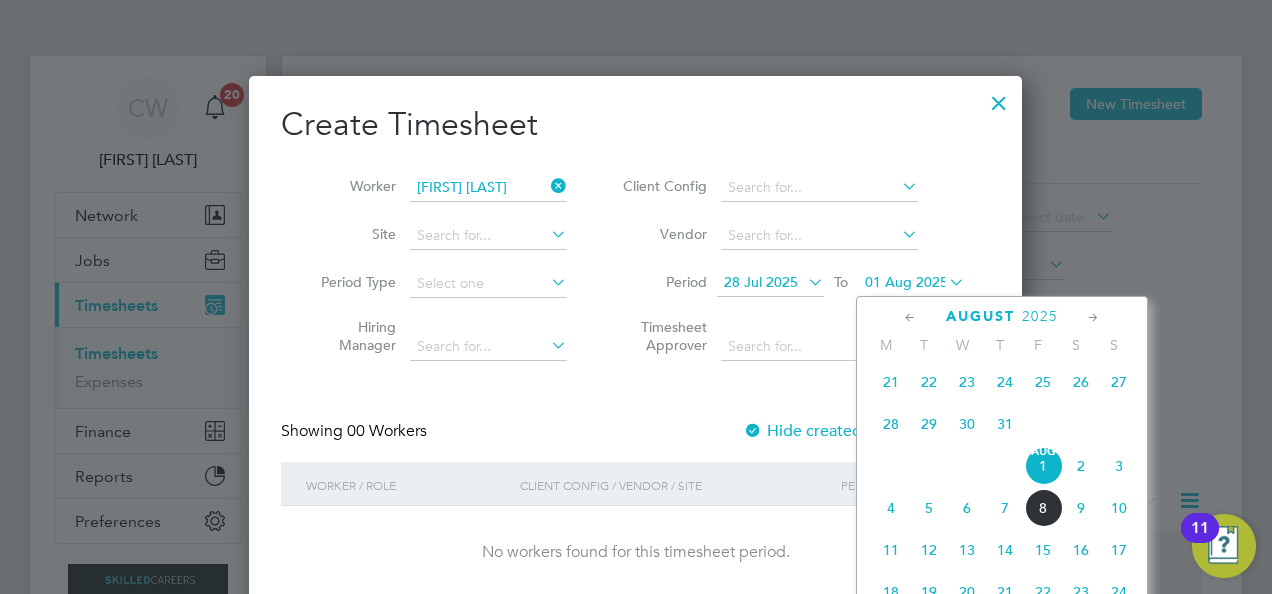 click on "3" 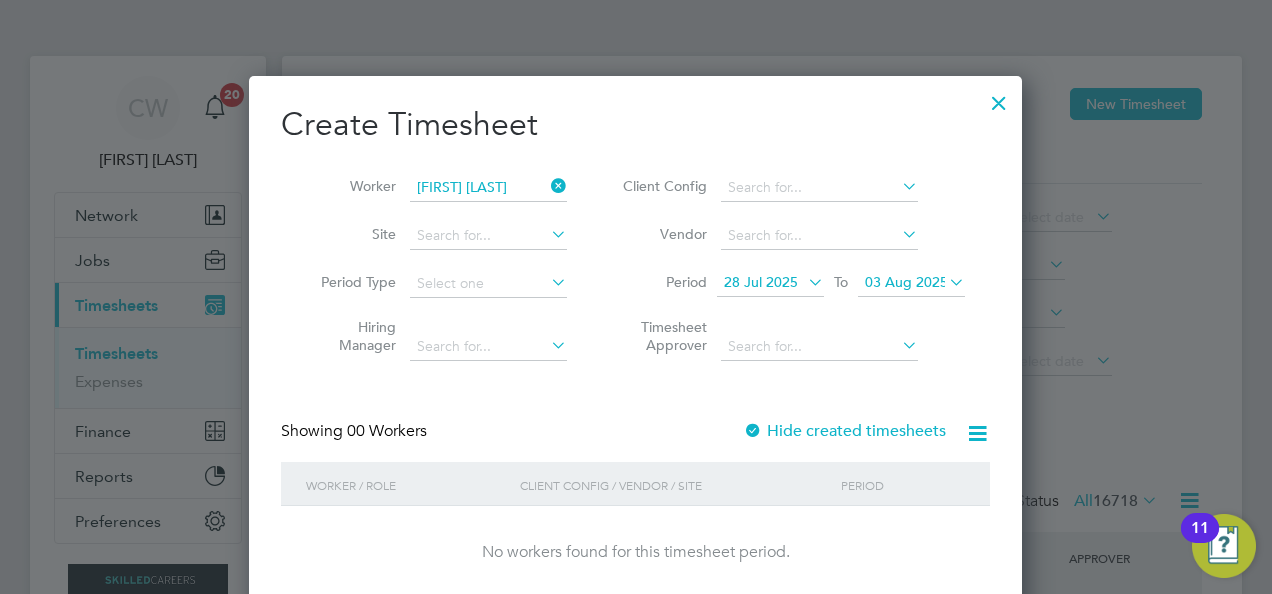 click on "28 Jul 2025" at bounding box center (761, 282) 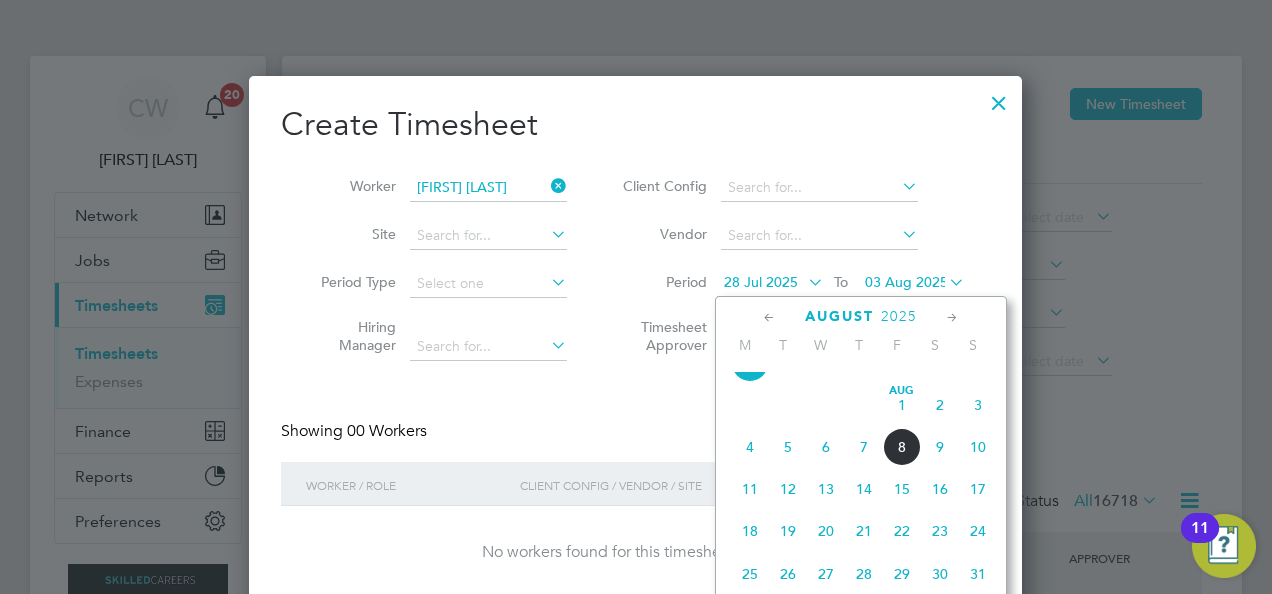 click on "4" 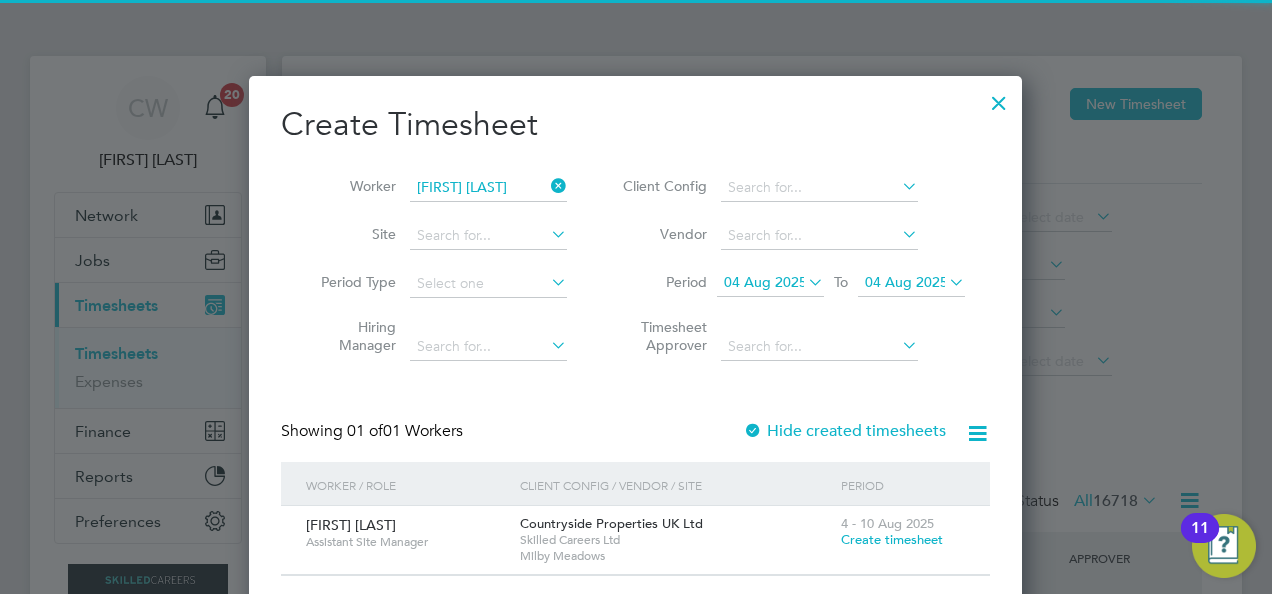 click on "04 Aug 2025" at bounding box center (906, 282) 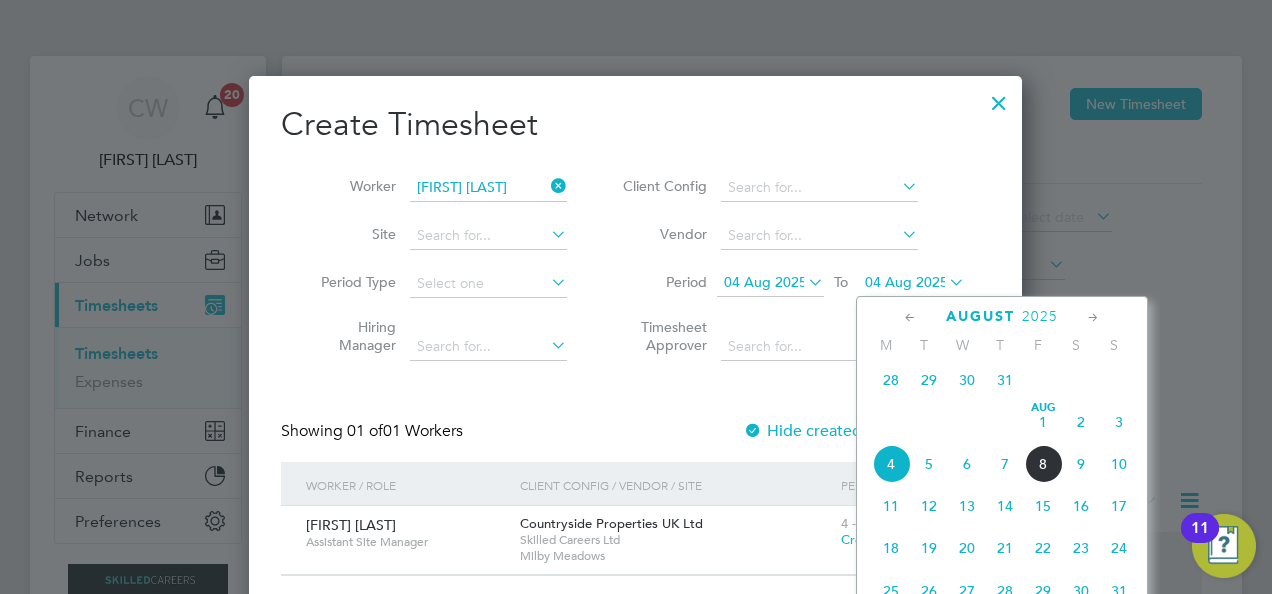 drag, startPoint x: 1117, startPoint y: 472, endPoint x: 1006, endPoint y: 394, distance: 135.66502 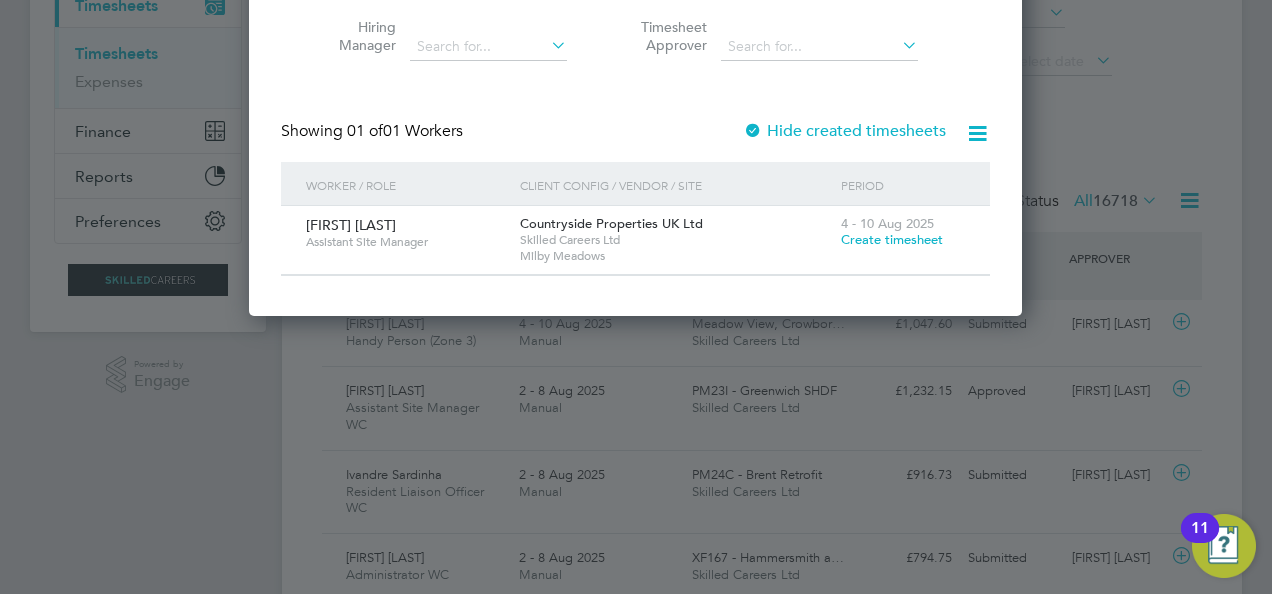 click on "Create timesheet" at bounding box center [892, 239] 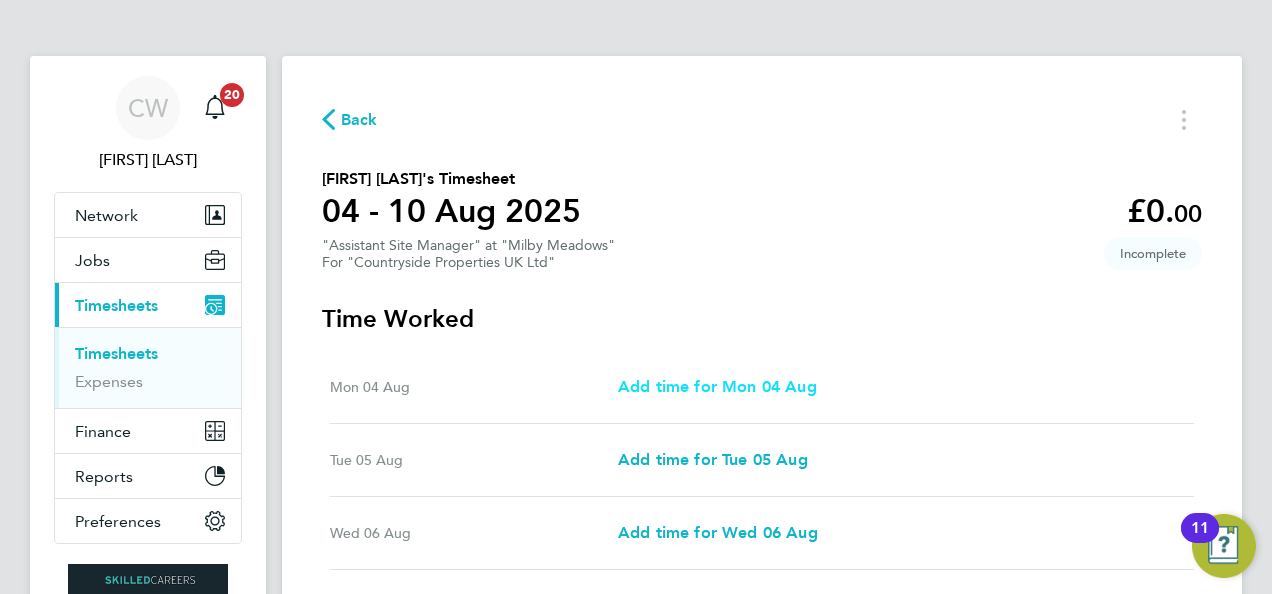 click on "Add time for Mon 04 Aug" at bounding box center (717, 386) 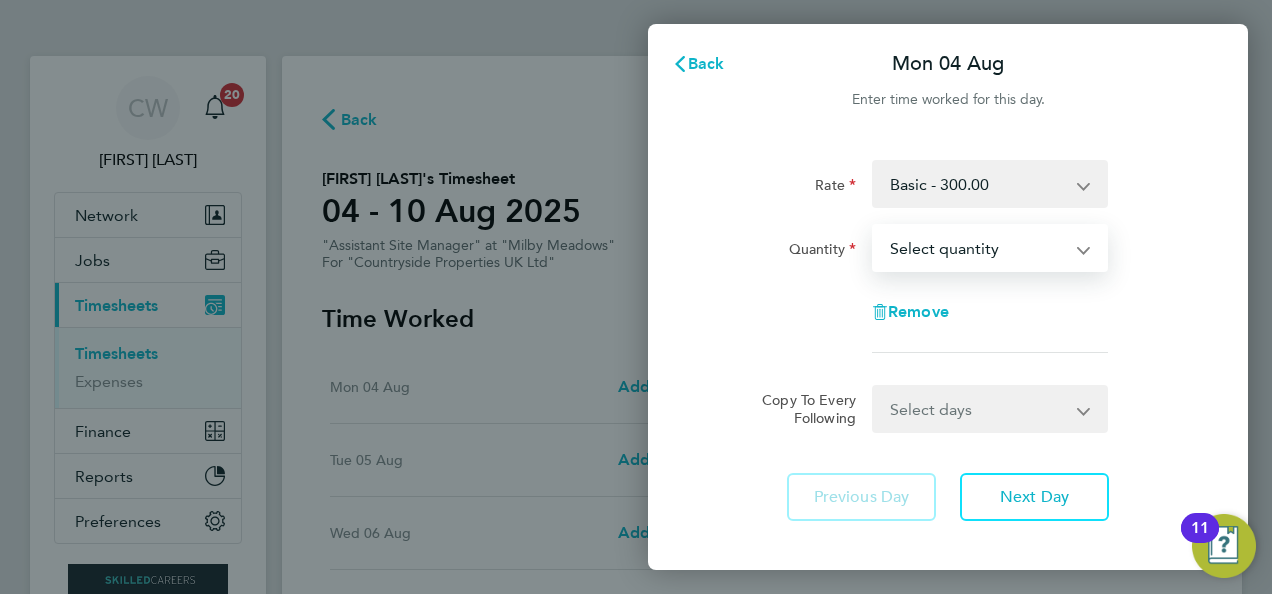 drag, startPoint x: 989, startPoint y: 250, endPoint x: 957, endPoint y: 264, distance: 34.928497 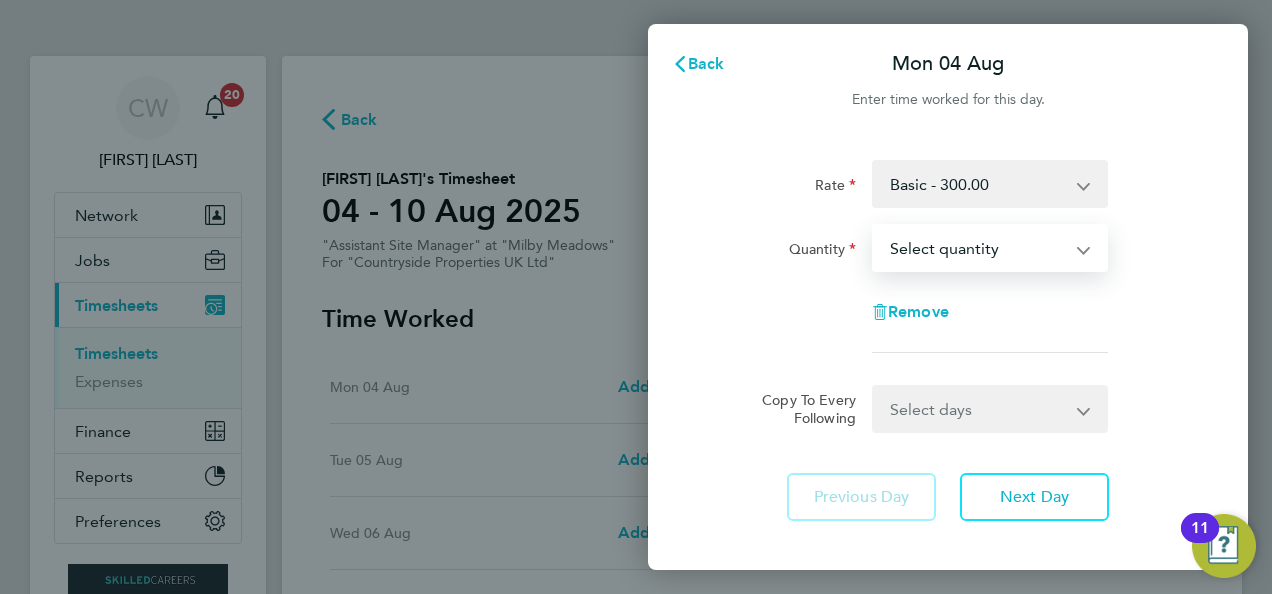 click on "Select quantity   0.5   1" at bounding box center (978, 248) 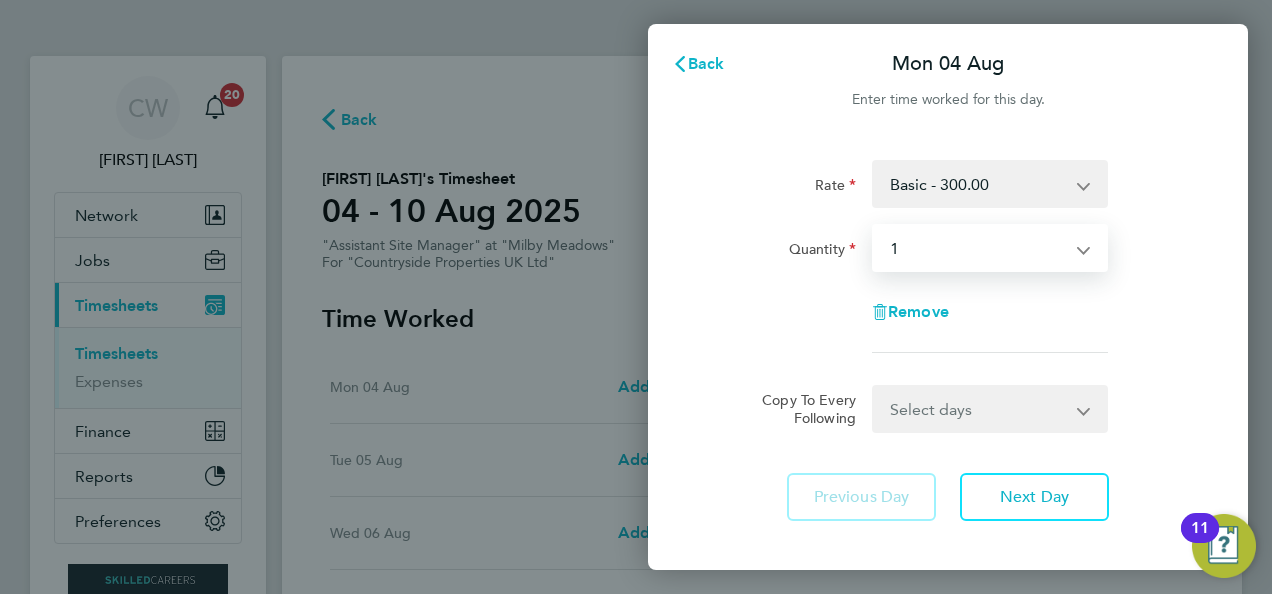 click on "Select quantity   0.5   1" at bounding box center [978, 248] 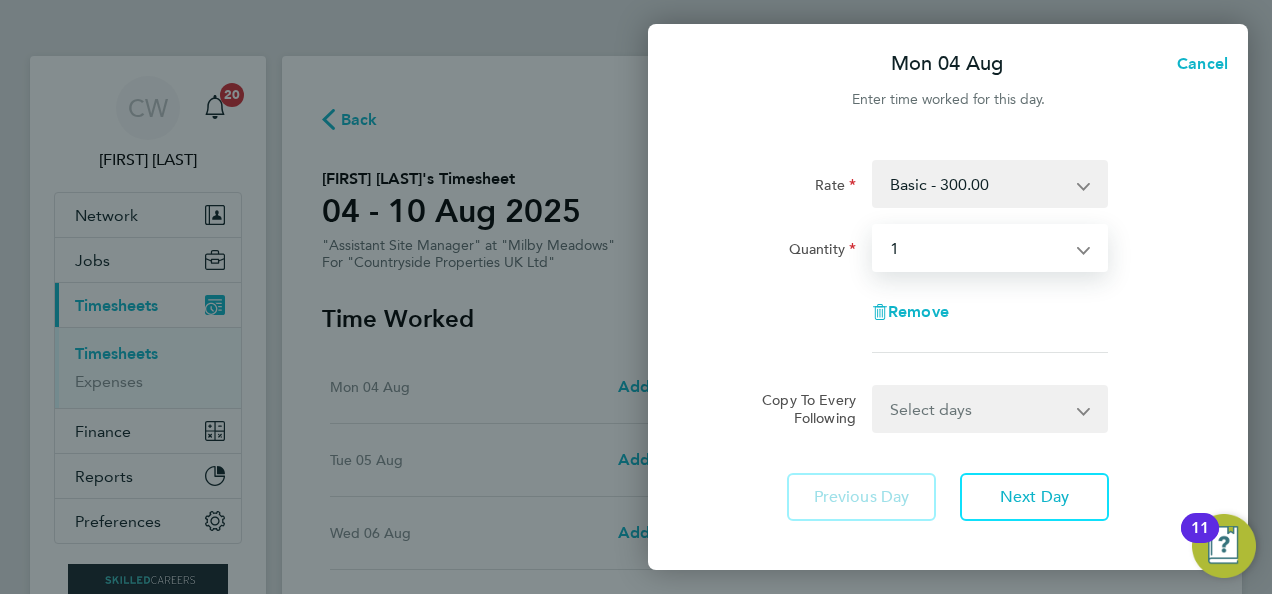 click on "Select days   Day   Weekday (Mon-Fri)   Weekend (Sat-Sun)   Tuesday   Wednesday   Thursday   Friday   Saturday   Sunday" at bounding box center (979, 409) 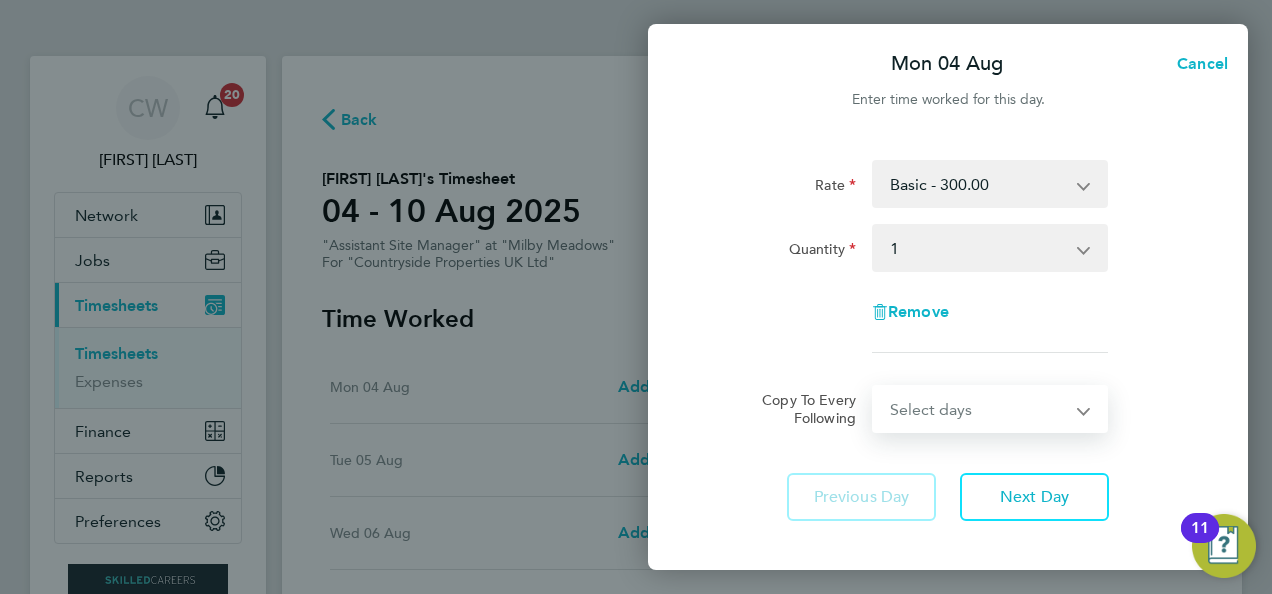select on "WEEKDAY" 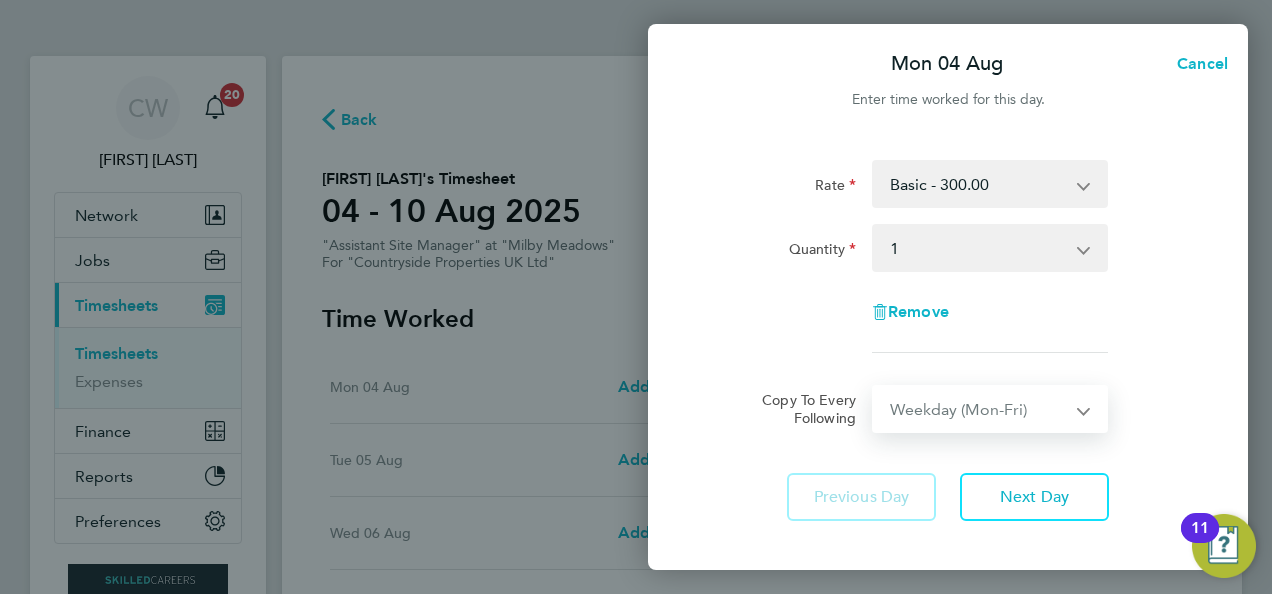 click on "Select days   Day   Weekday (Mon-Fri)   Weekend (Sat-Sun)   Tuesday   Wednesday   Thursday   Friday   Saturday   Sunday" at bounding box center [979, 409] 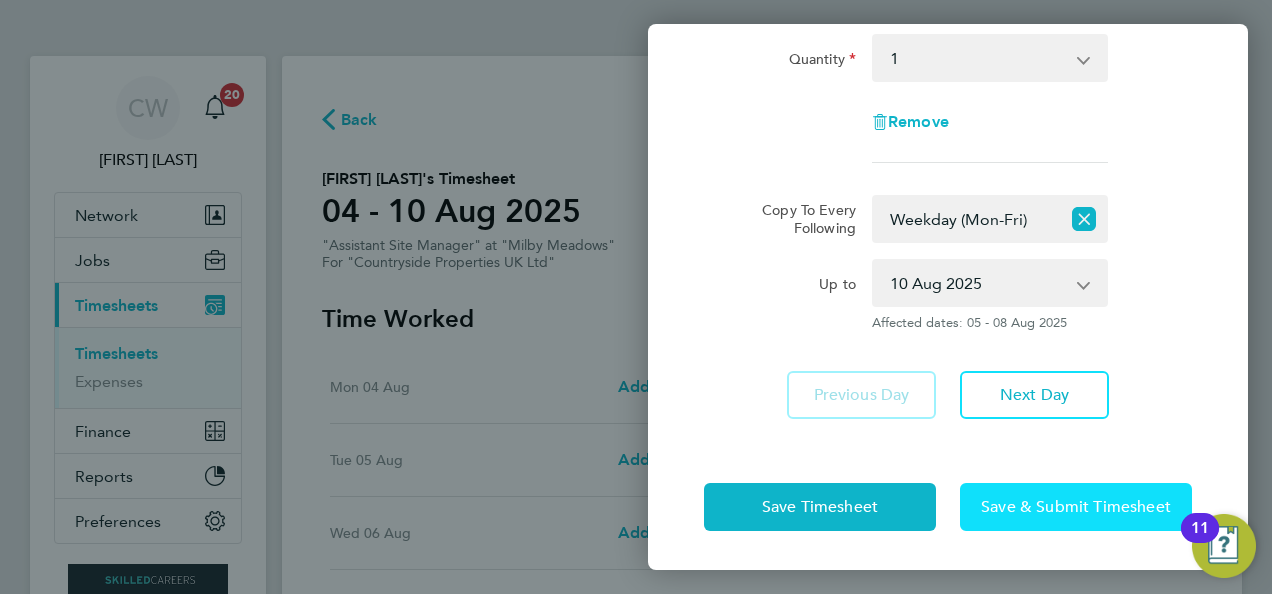 click on "Save & Submit Timesheet" 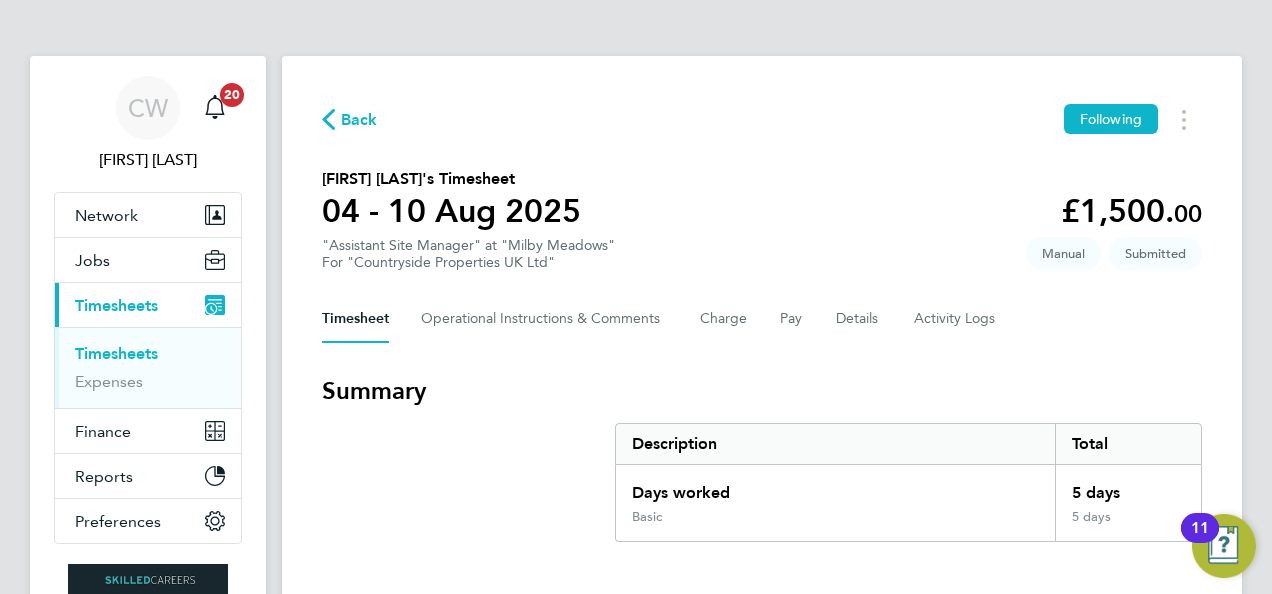 scroll, scrollTop: 400, scrollLeft: 0, axis: vertical 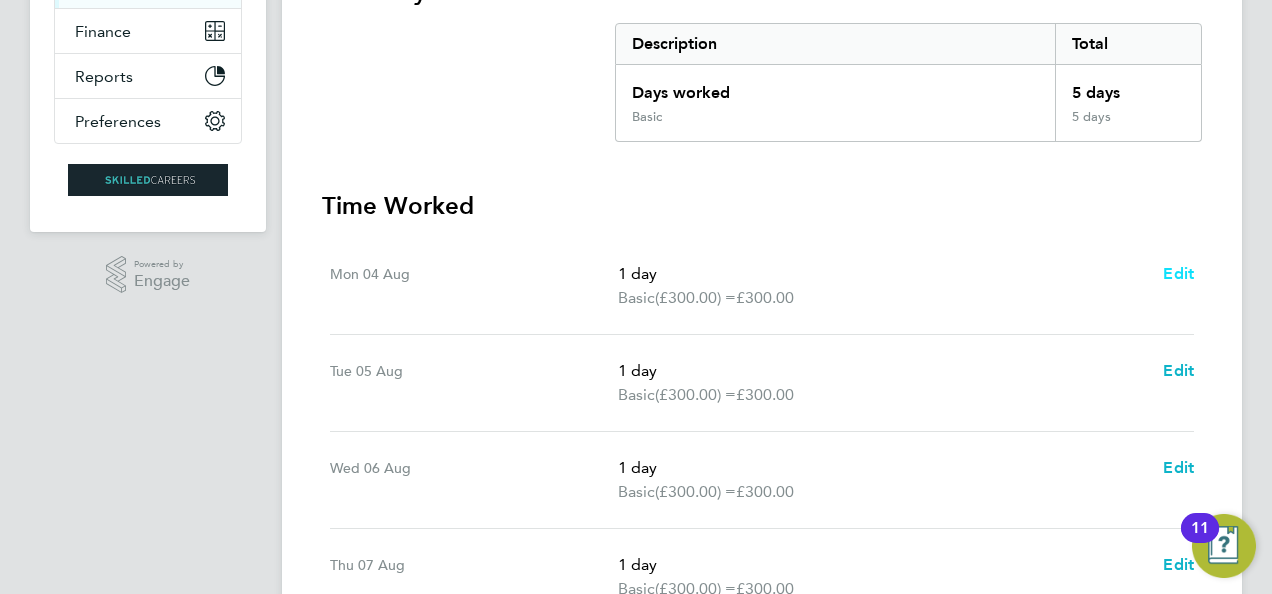 click on "Edit" at bounding box center [1178, 273] 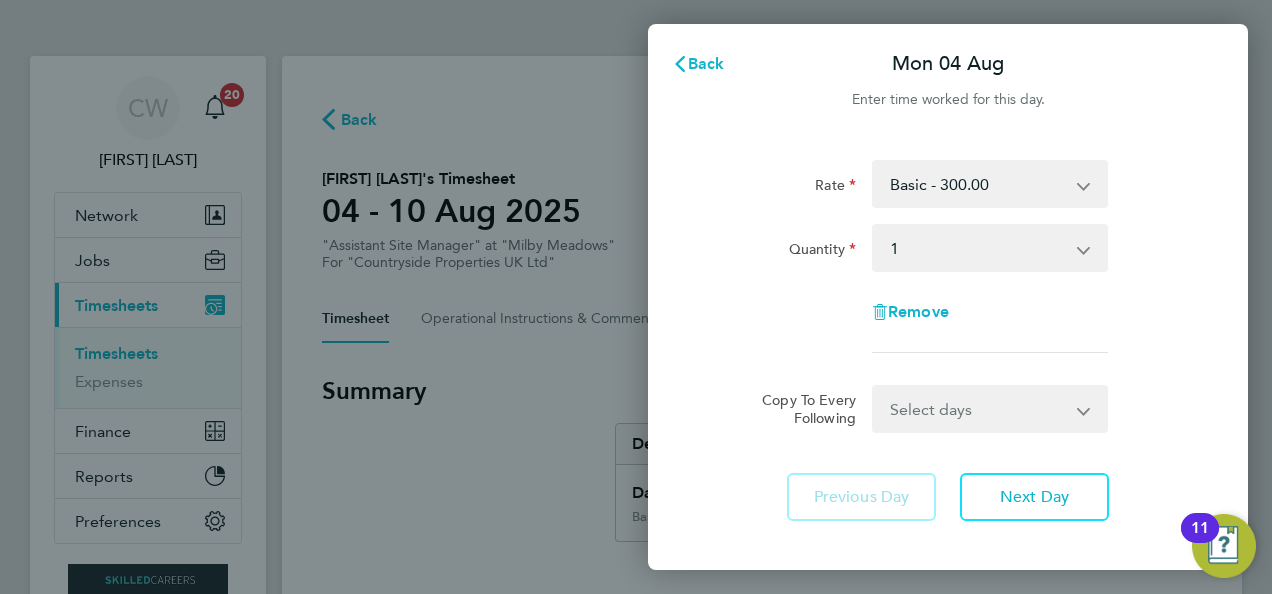 scroll, scrollTop: 0, scrollLeft: 0, axis: both 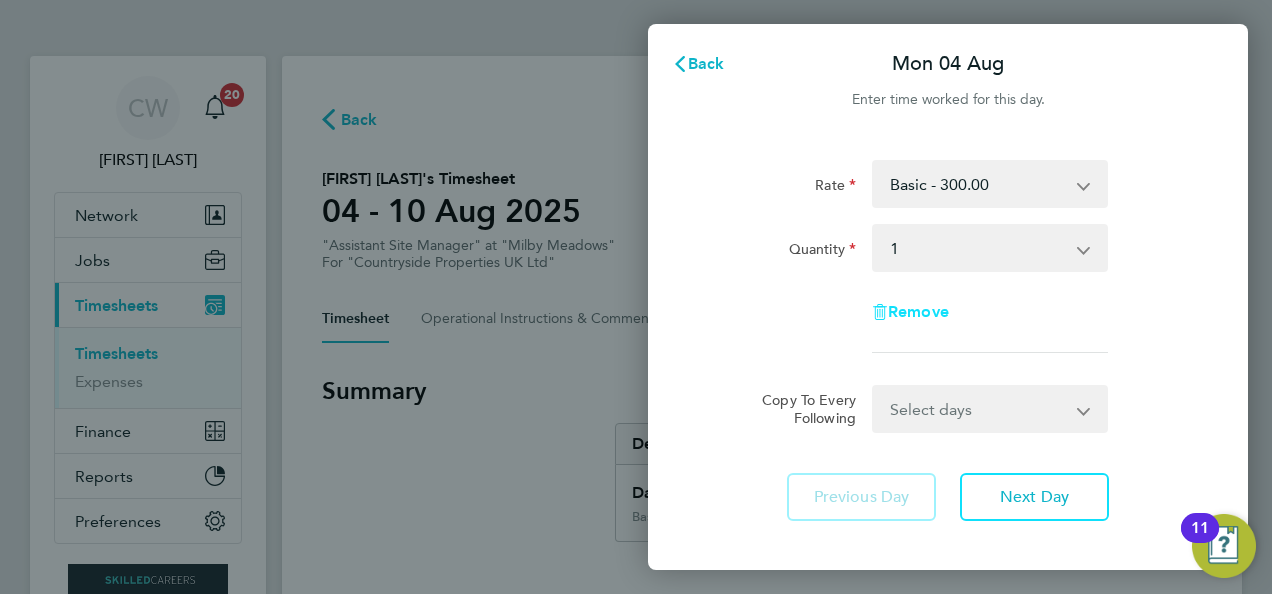 click on "Remove" 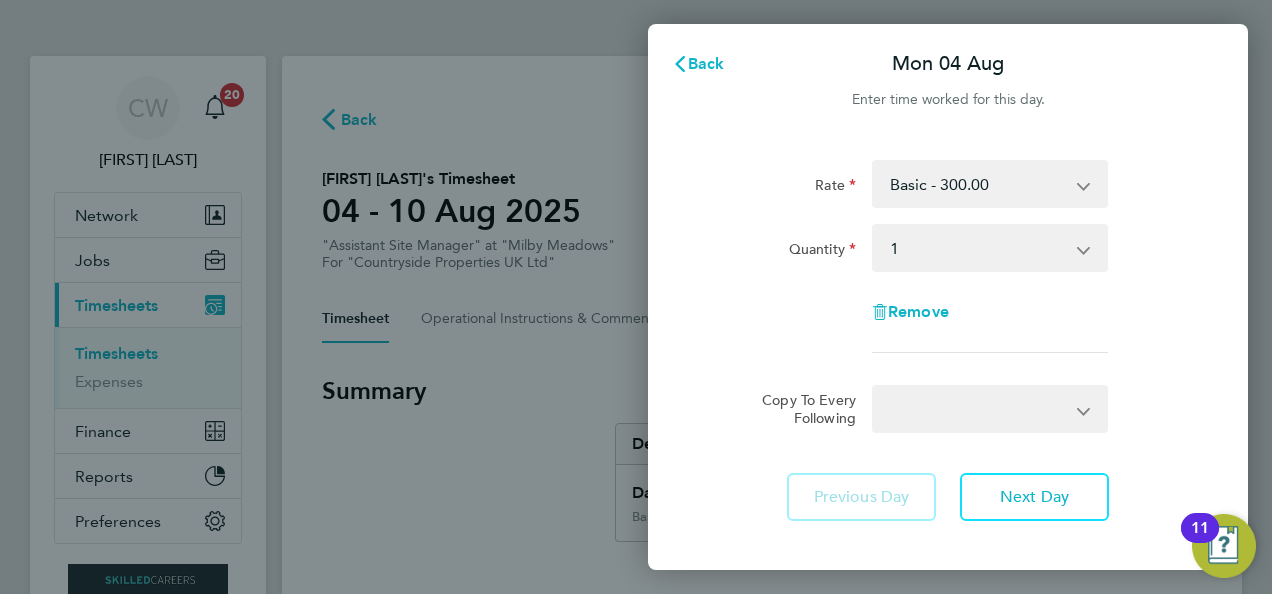 select on "null" 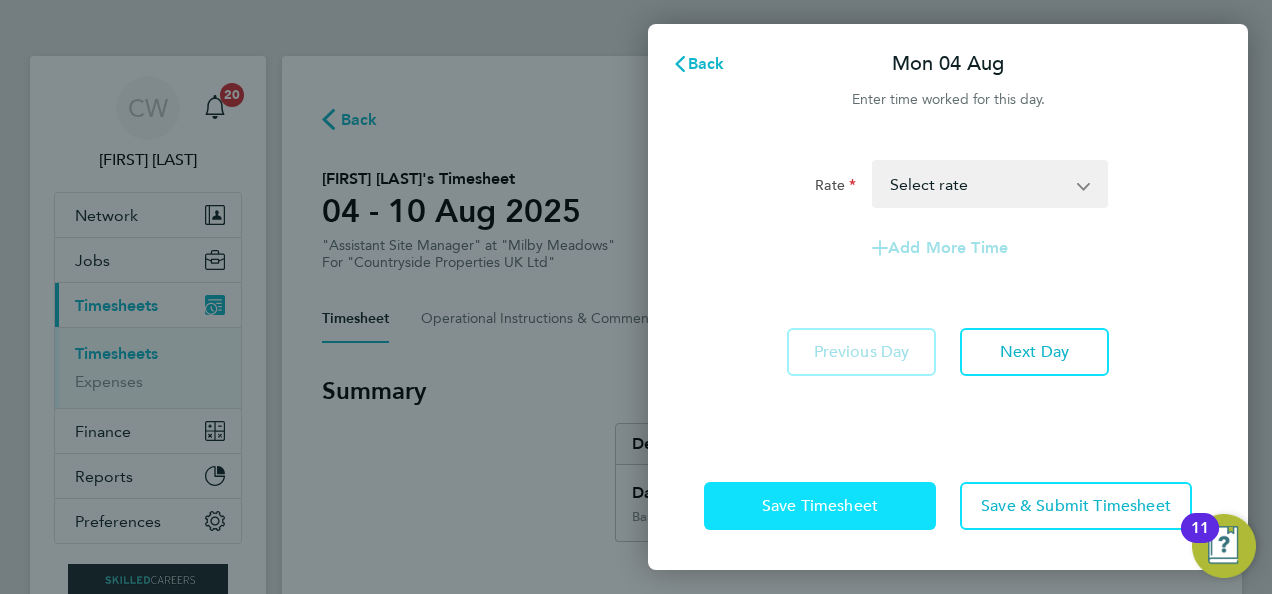 click on "Save Timesheet" 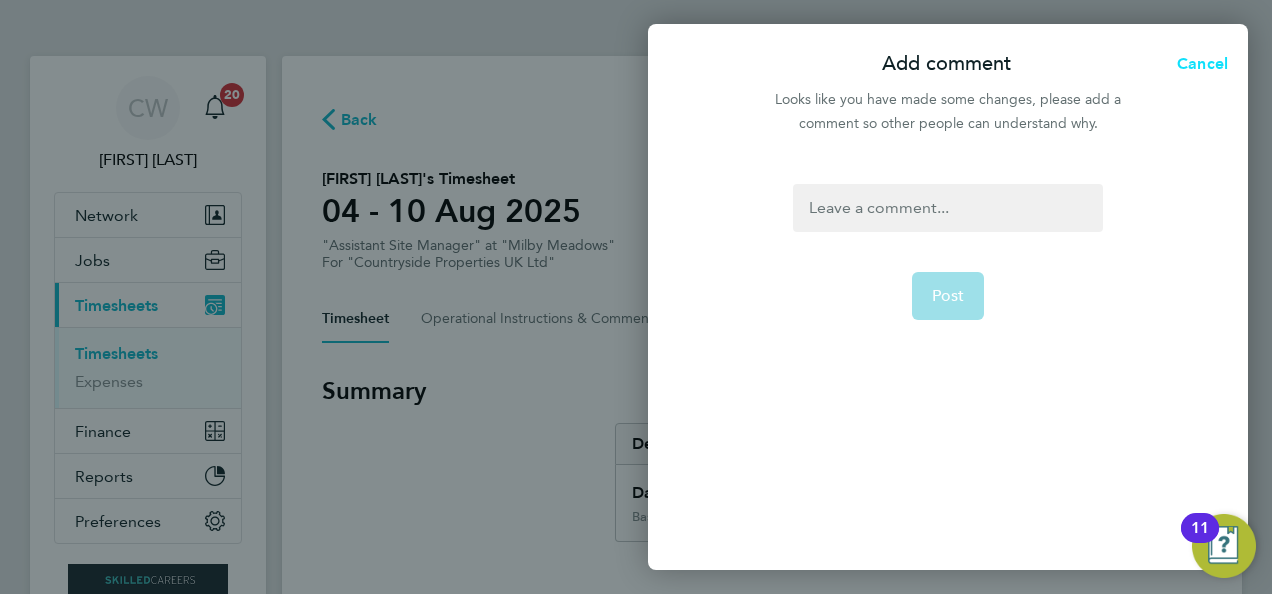 click on "Cancel" 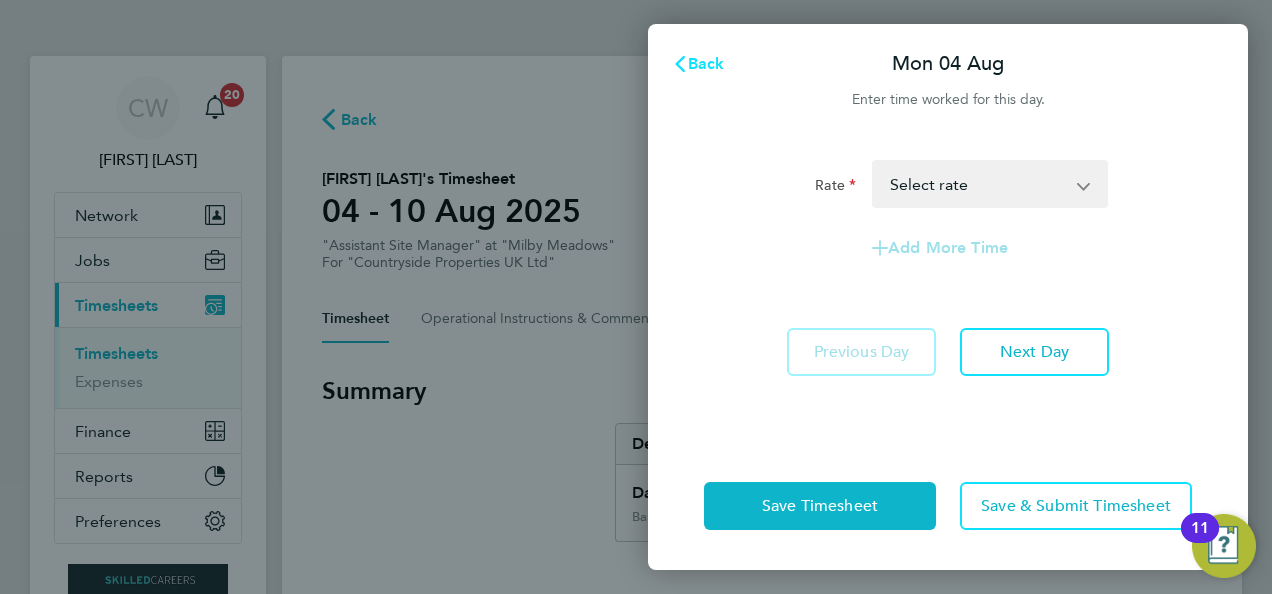click on "Back" 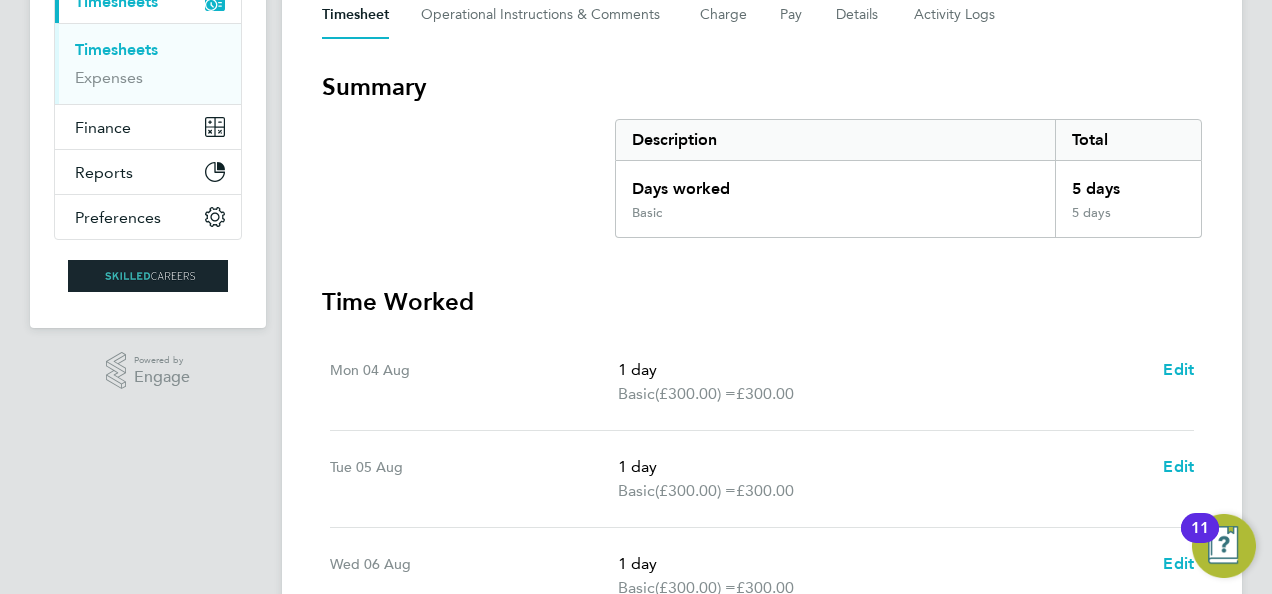 scroll, scrollTop: 300, scrollLeft: 0, axis: vertical 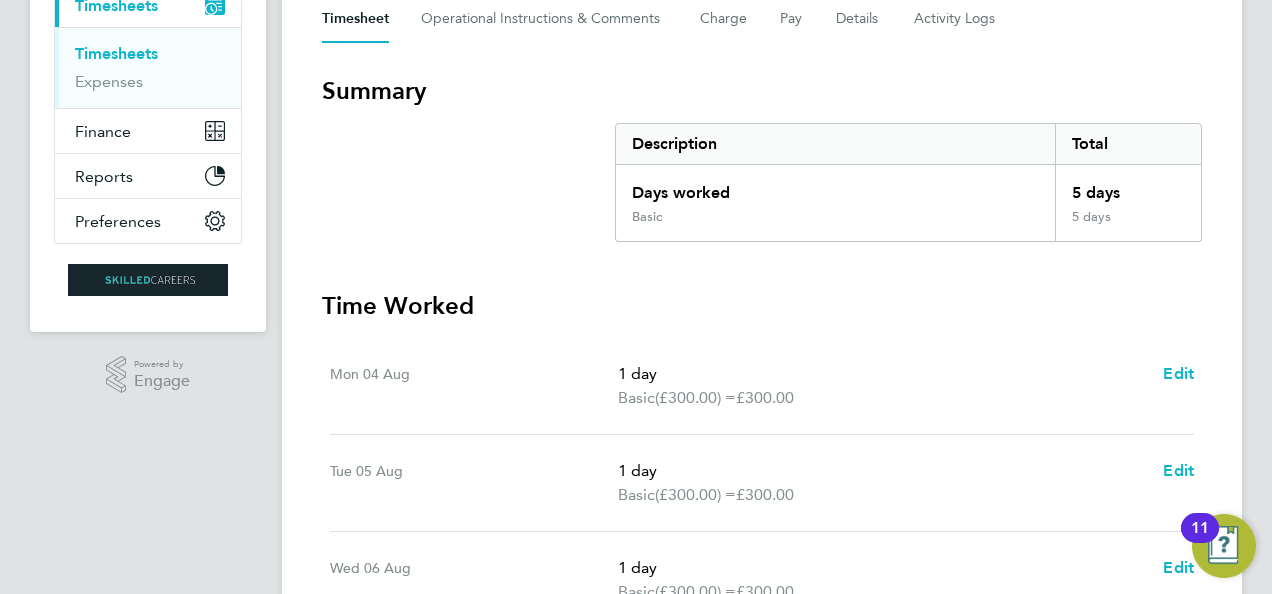 click on "Summary   Description   Total   Days worked   5 days   Basic   5 days" at bounding box center (762, 158) 